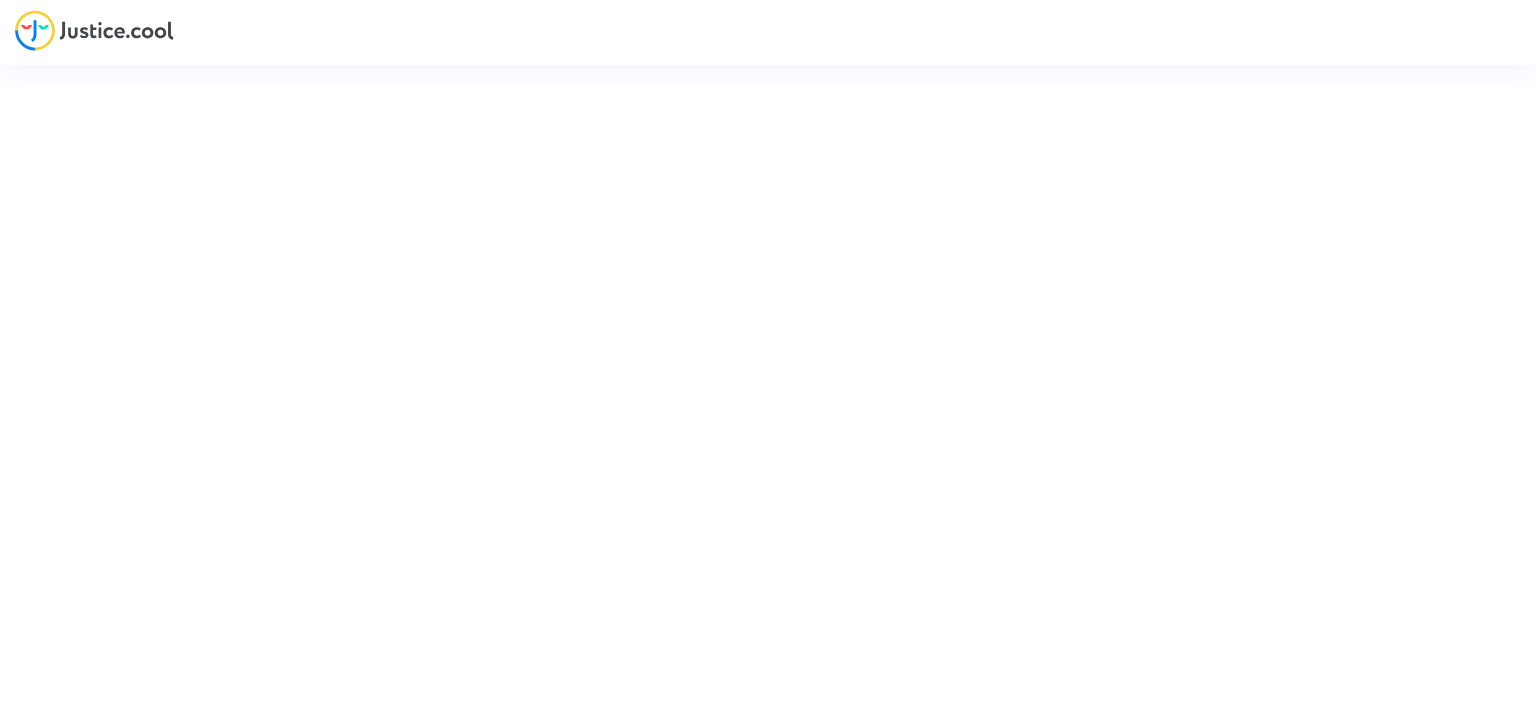 scroll, scrollTop: 0, scrollLeft: 0, axis: both 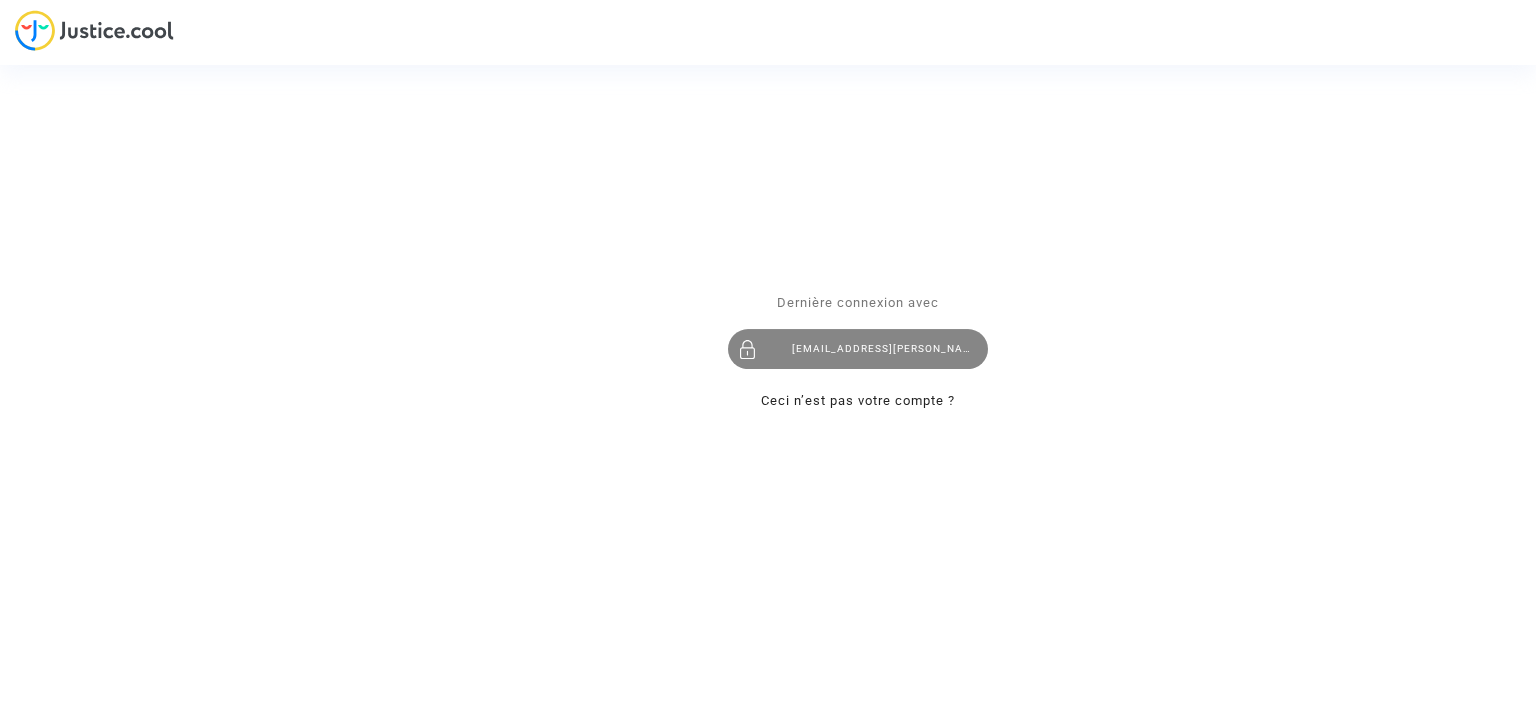 click on "[EMAIL_ADDRESS][PERSON_NAME][DOMAIN_NAME]" at bounding box center (858, 349) 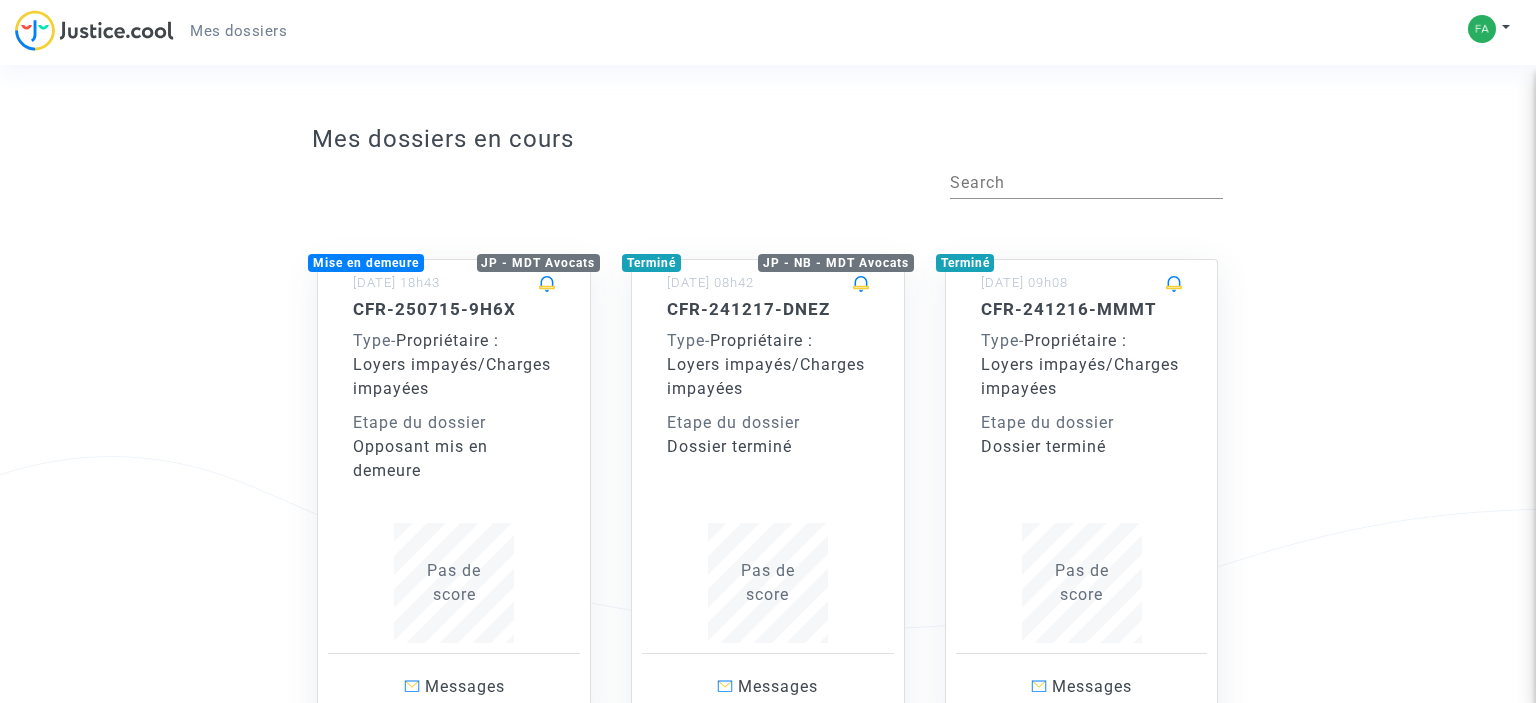 scroll, scrollTop: 105, scrollLeft: 0, axis: vertical 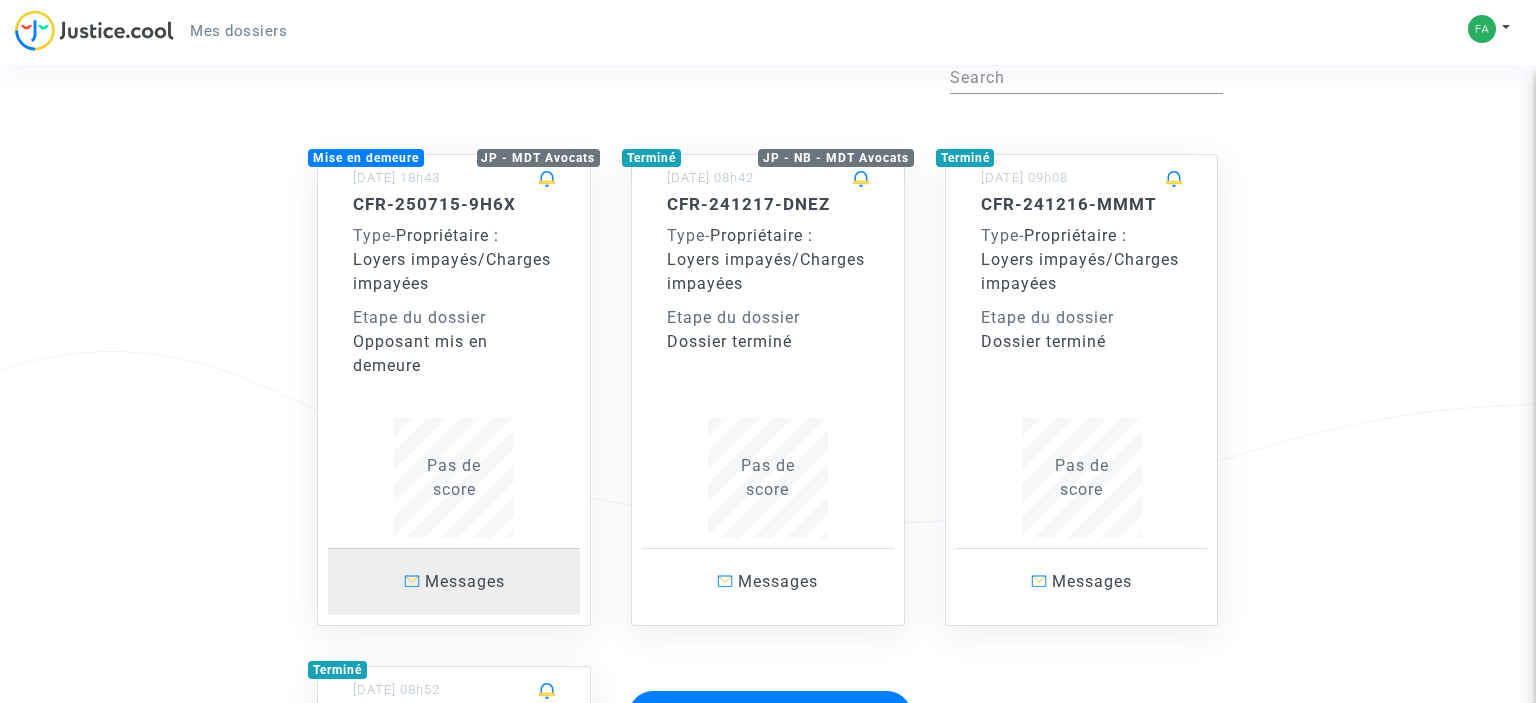 click on "Messages" 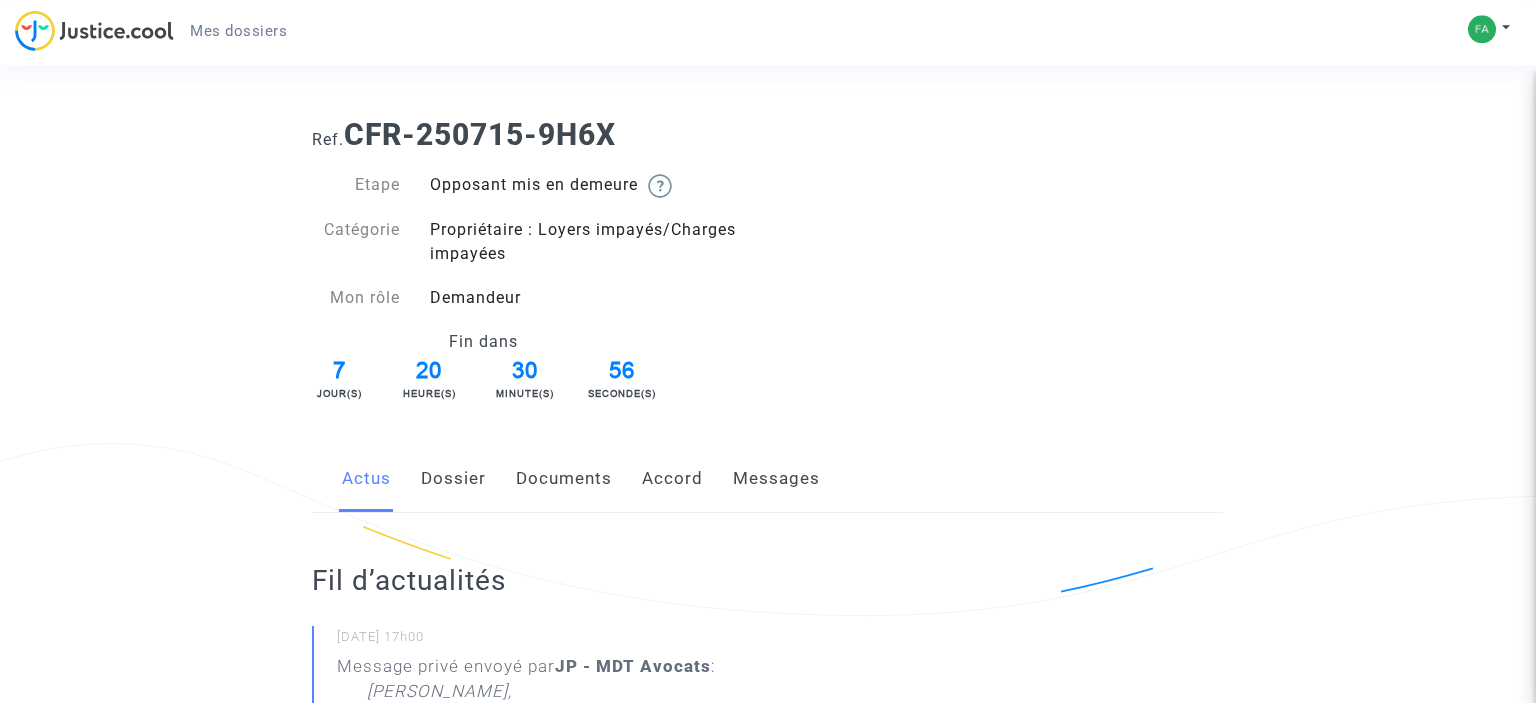 scroll, scrollTop: 0, scrollLeft: 0, axis: both 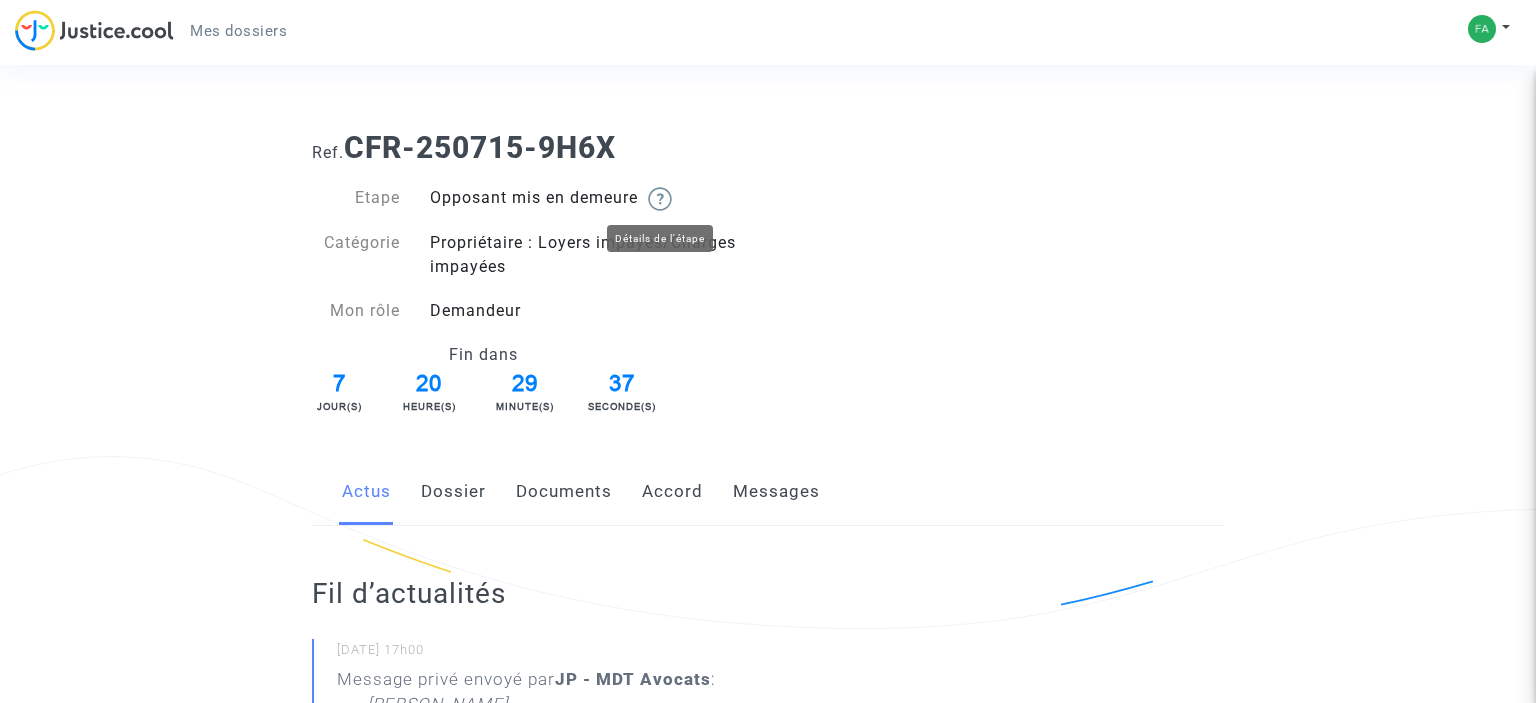click 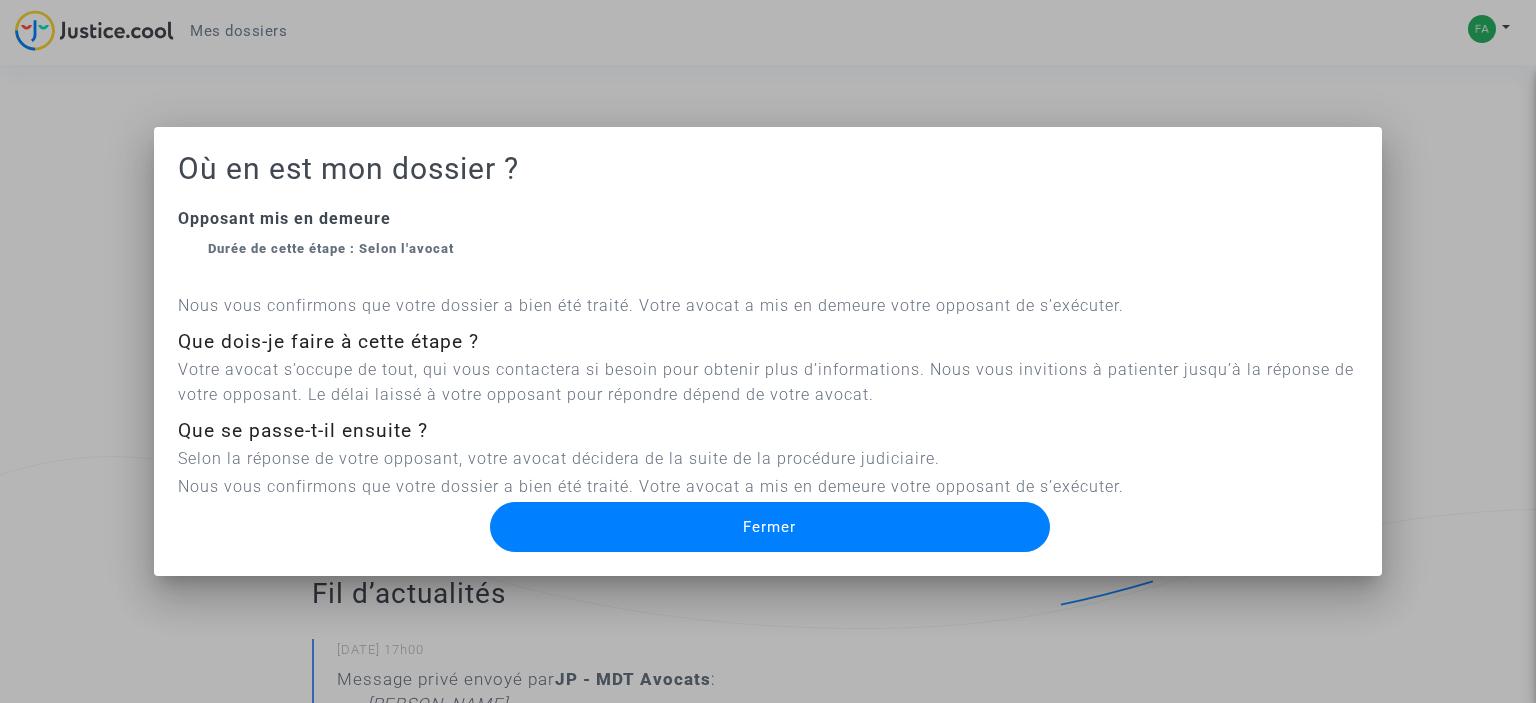 click on "Fermer" at bounding box center (770, 527) 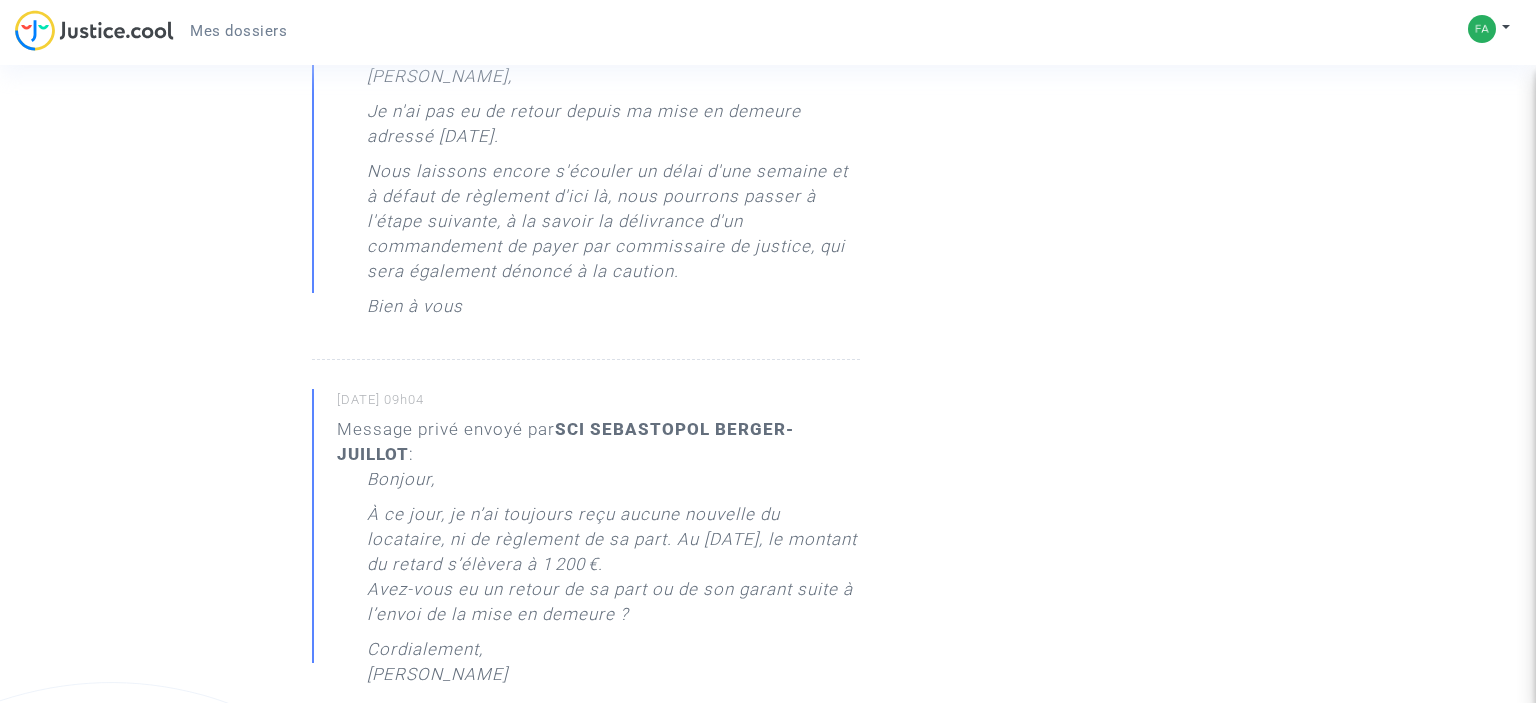 scroll, scrollTop: 0, scrollLeft: 0, axis: both 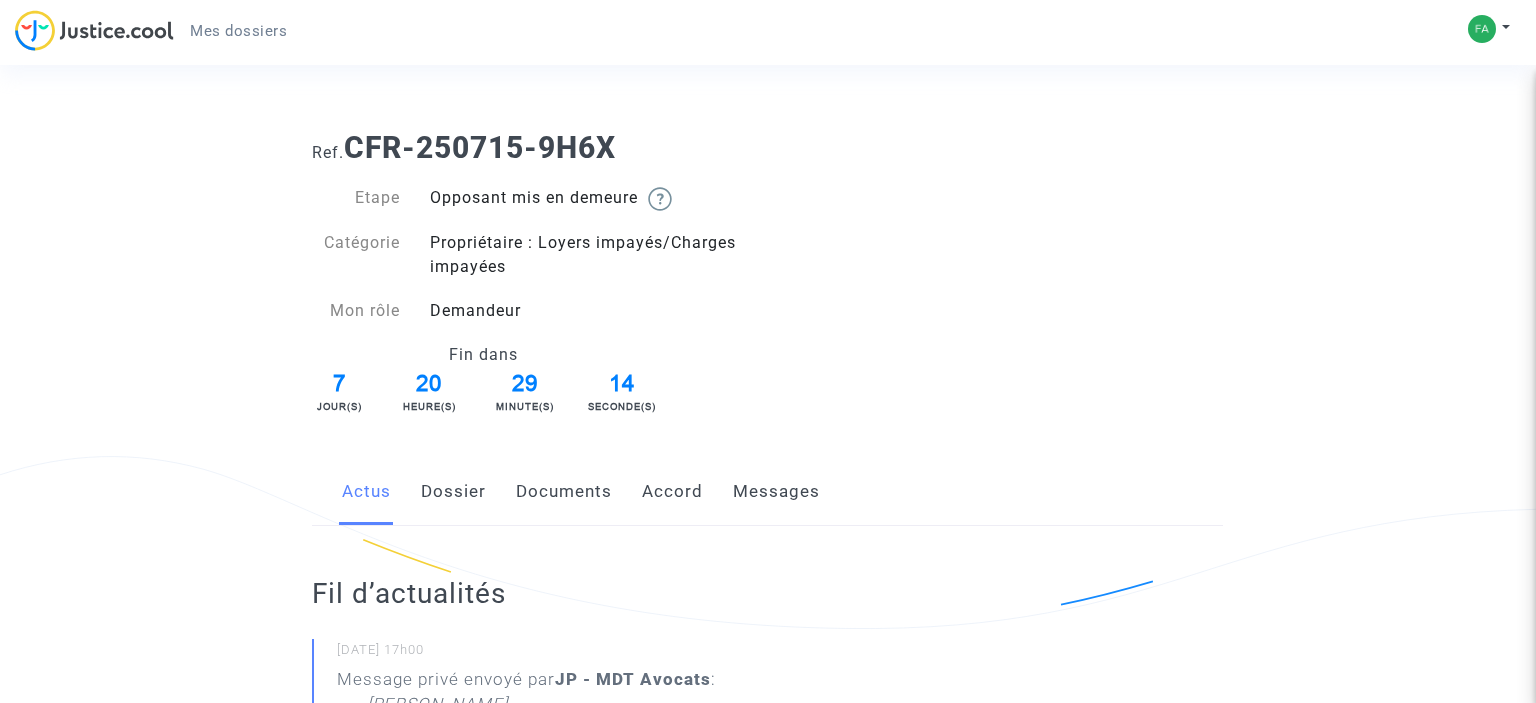 click on "Documents" 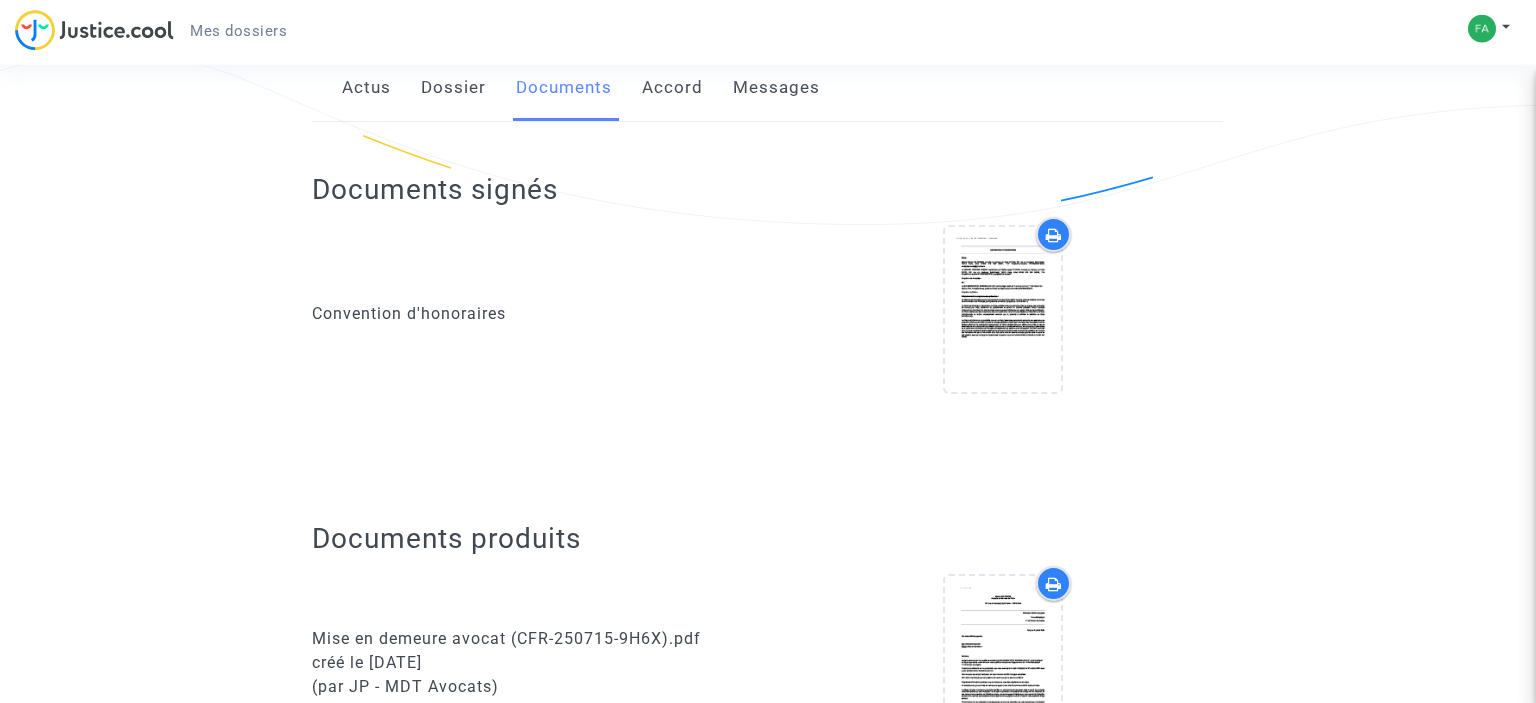 scroll, scrollTop: 371, scrollLeft: 0, axis: vertical 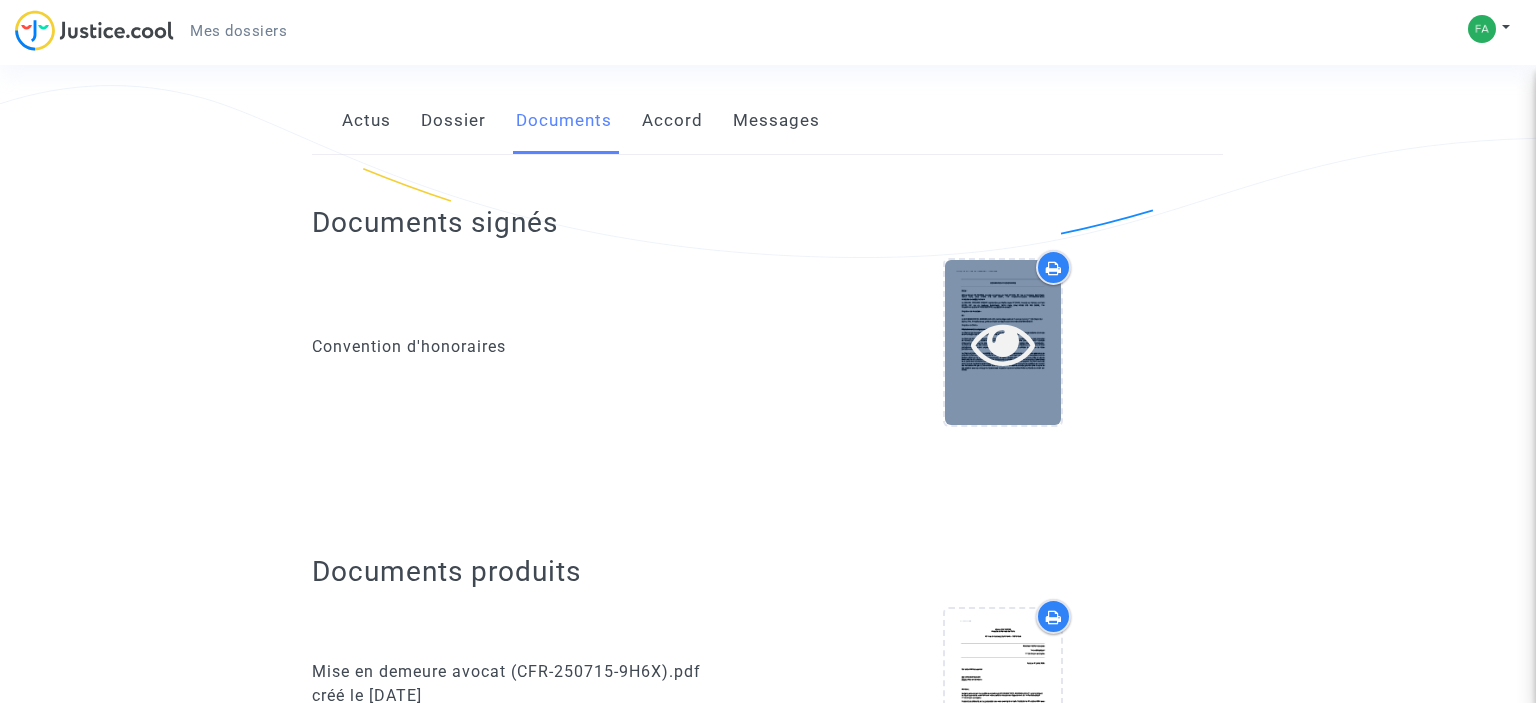 click at bounding box center (1003, 343) 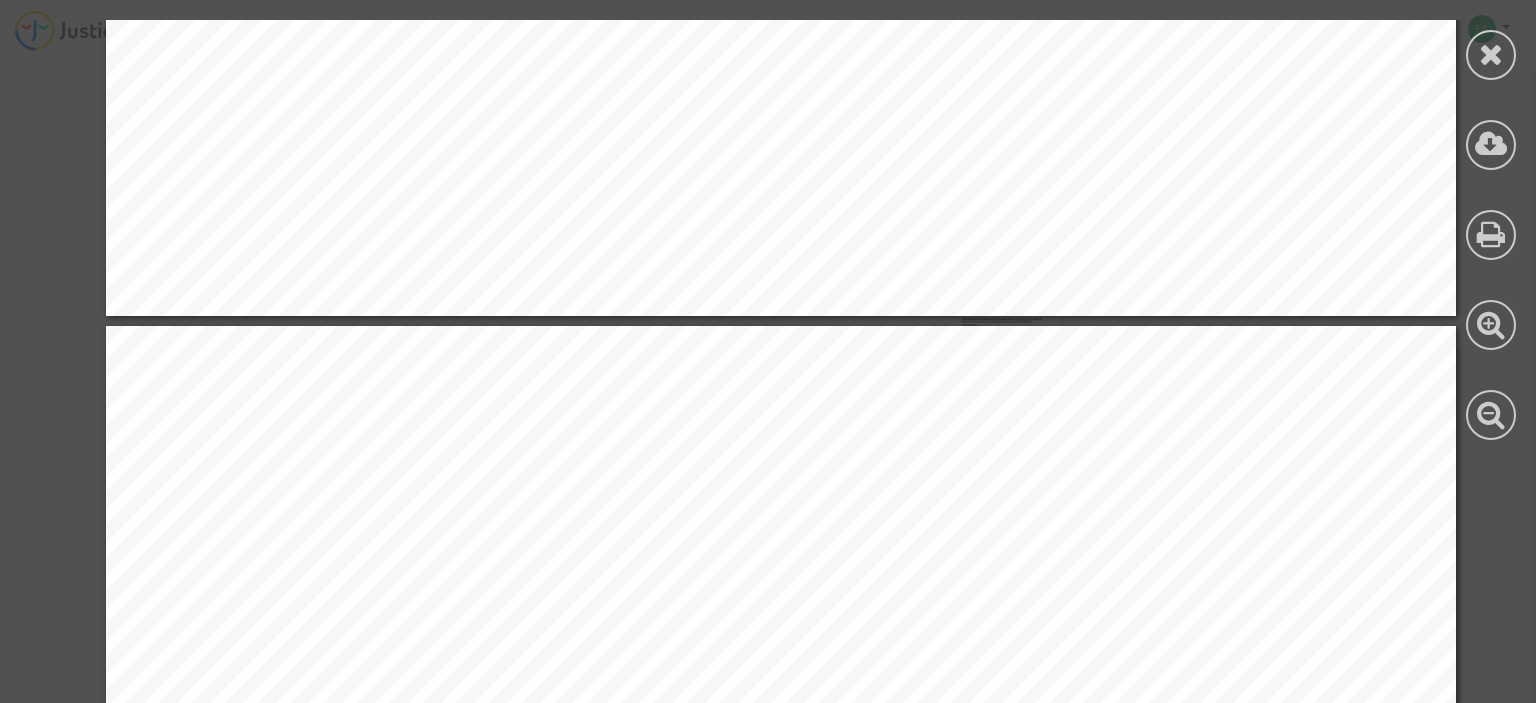 scroll, scrollTop: 1036, scrollLeft: 0, axis: vertical 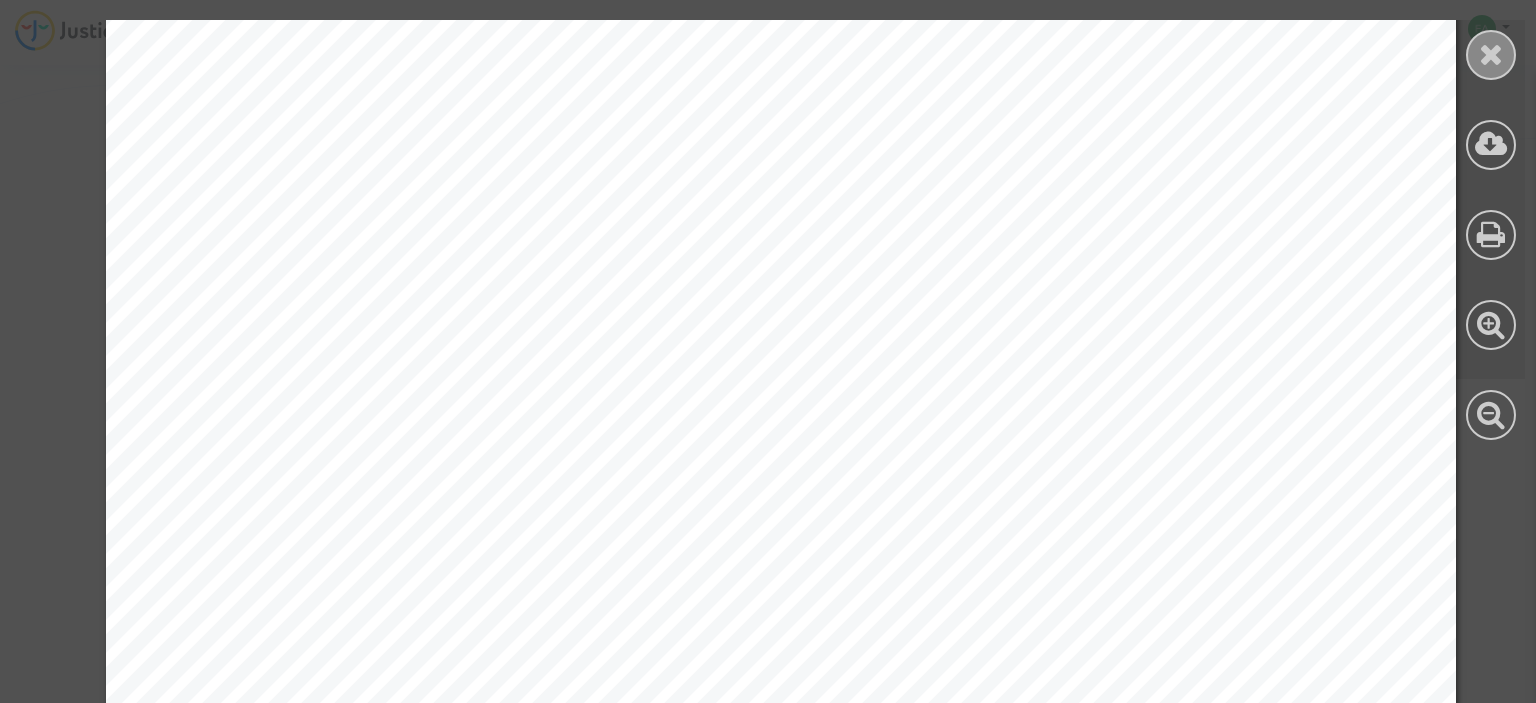 click at bounding box center [1491, 55] 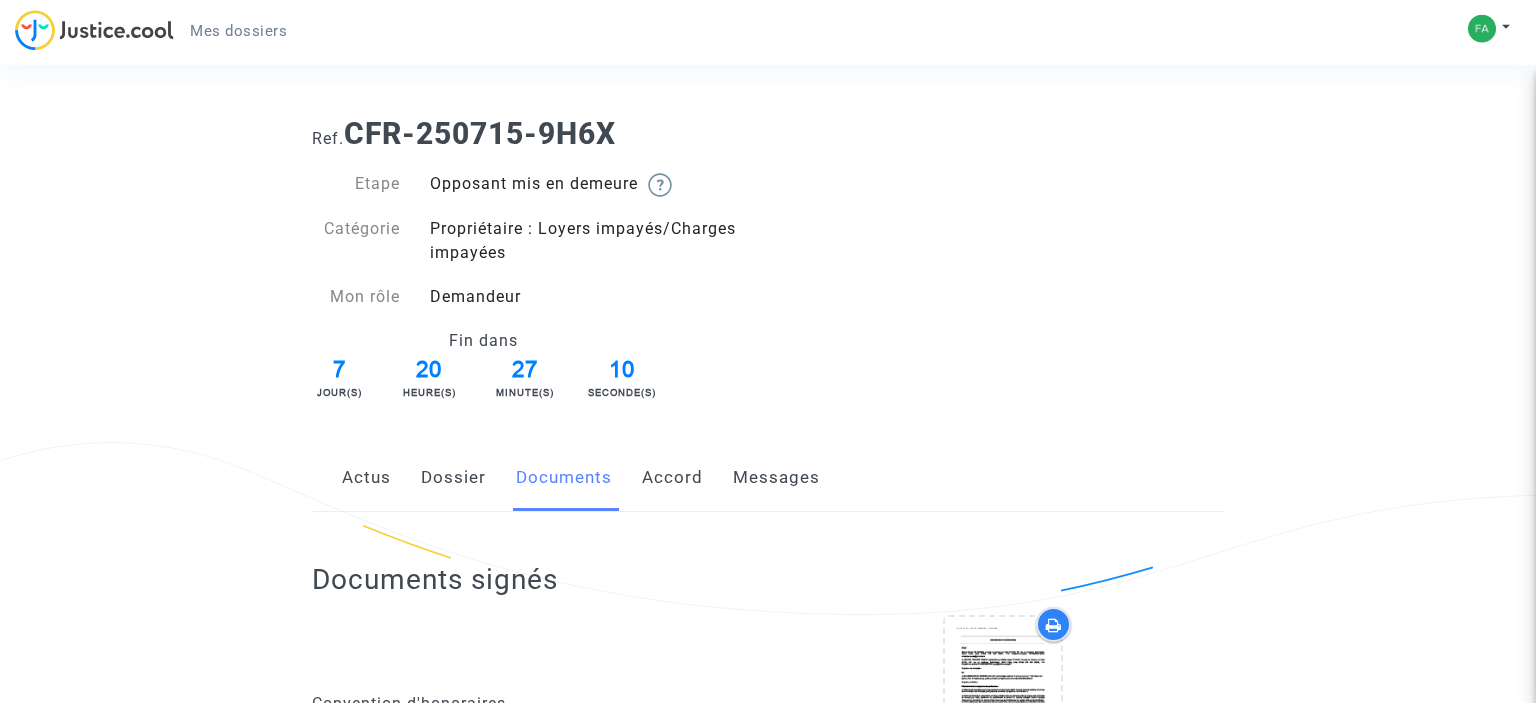 scroll, scrollTop: 0, scrollLeft: 0, axis: both 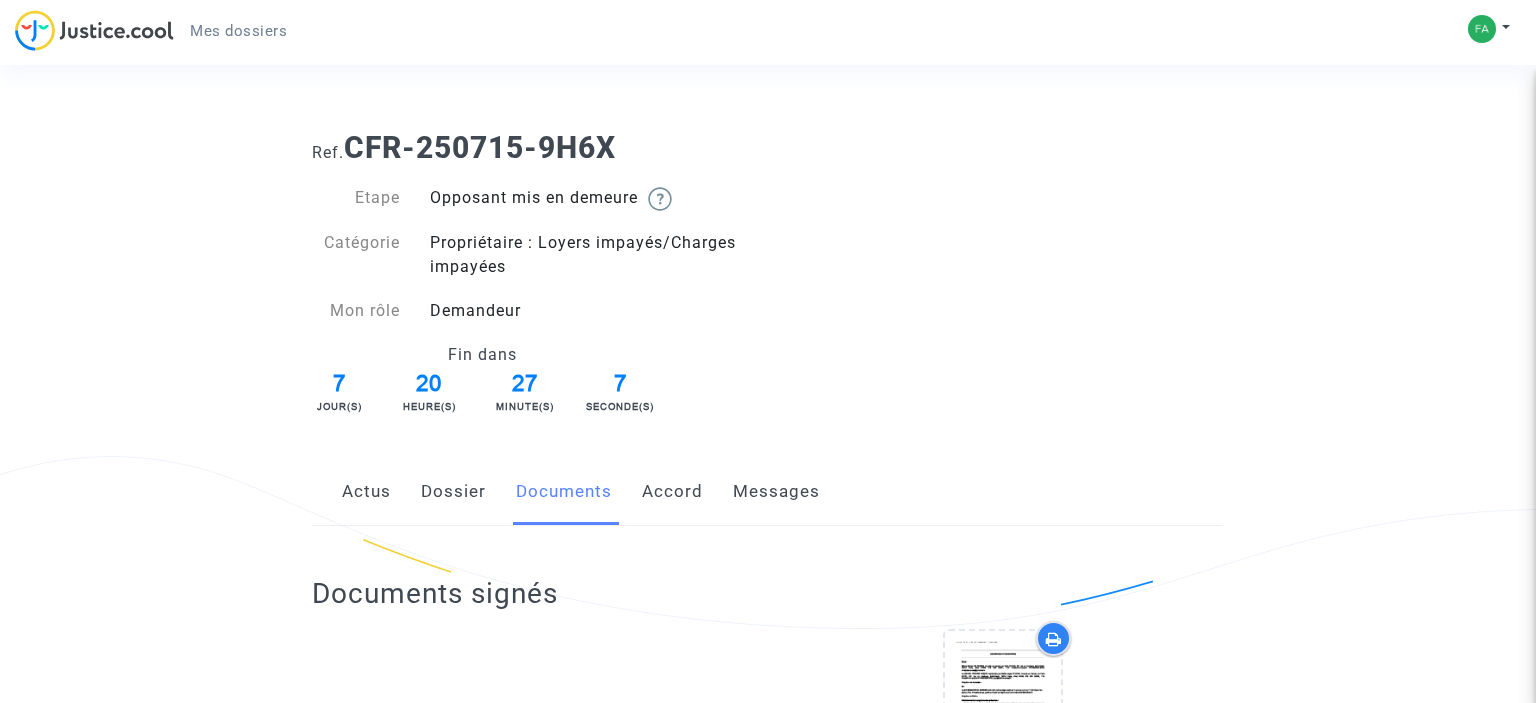 click on "Dossier" 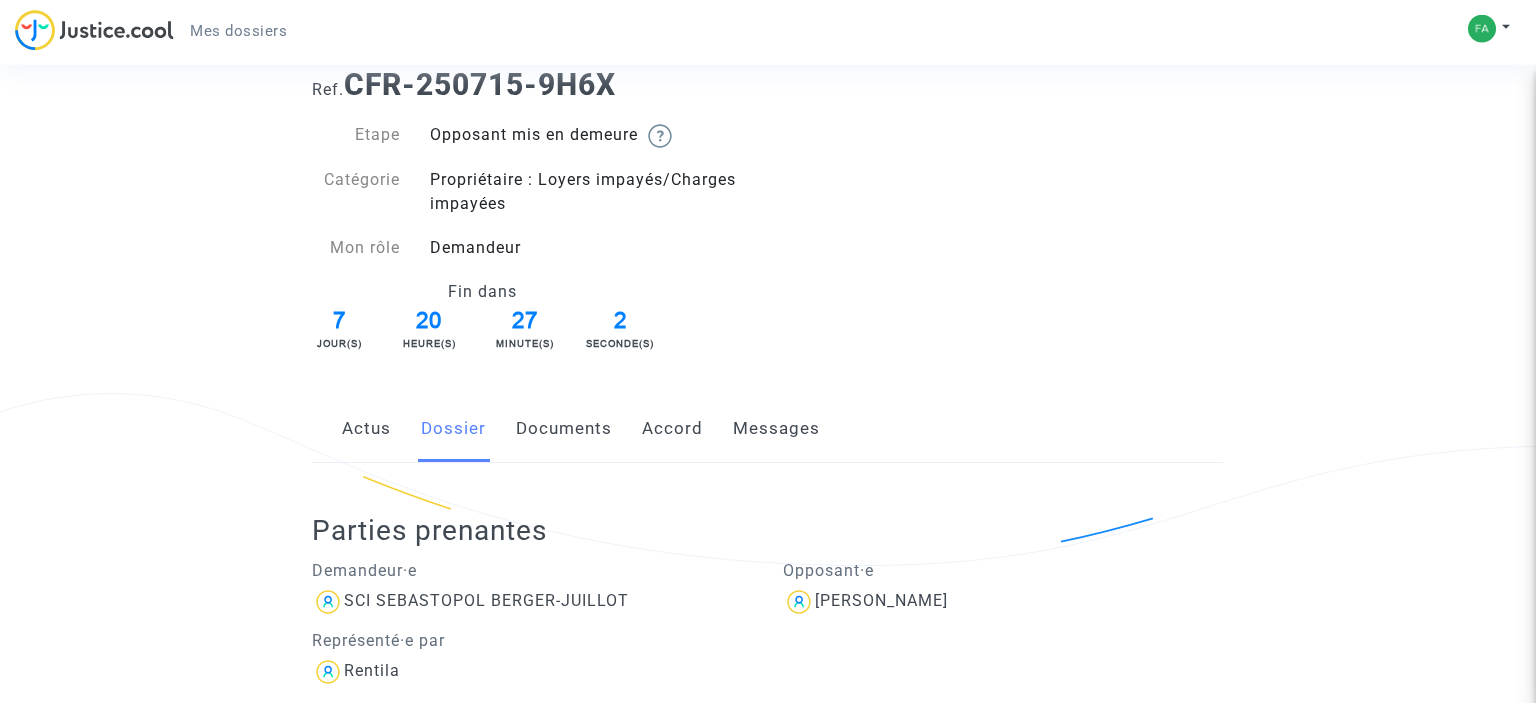 scroll, scrollTop: 0, scrollLeft: 0, axis: both 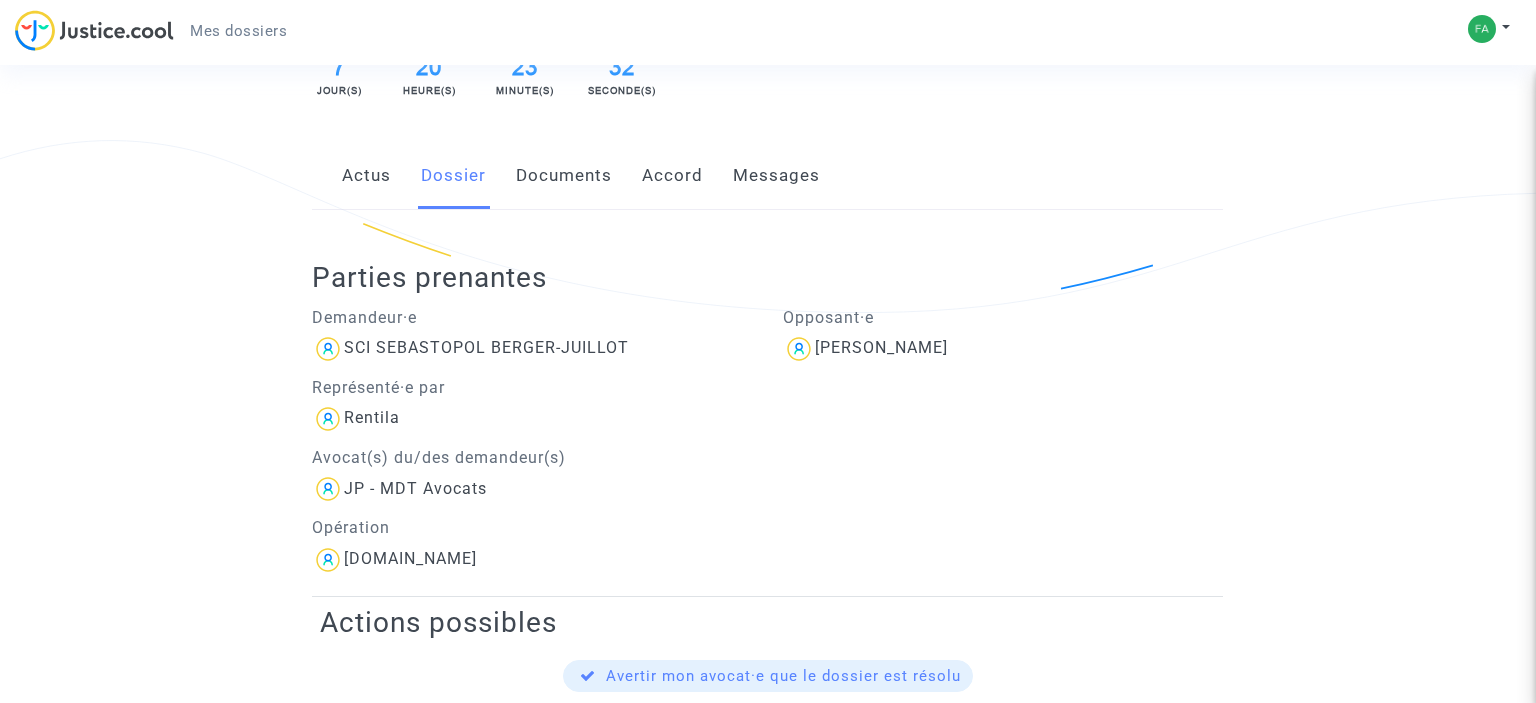 click on "Messages" 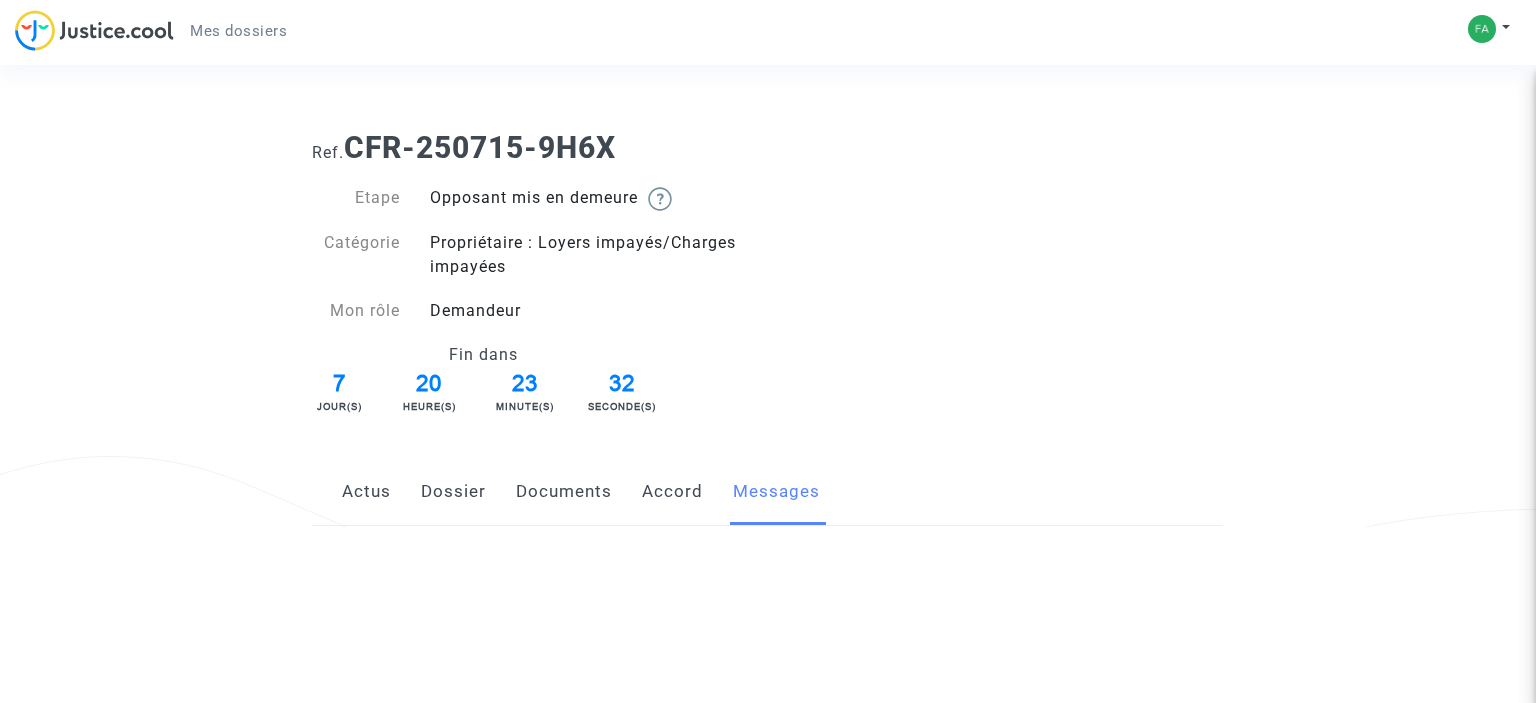 scroll, scrollTop: 0, scrollLeft: 0, axis: both 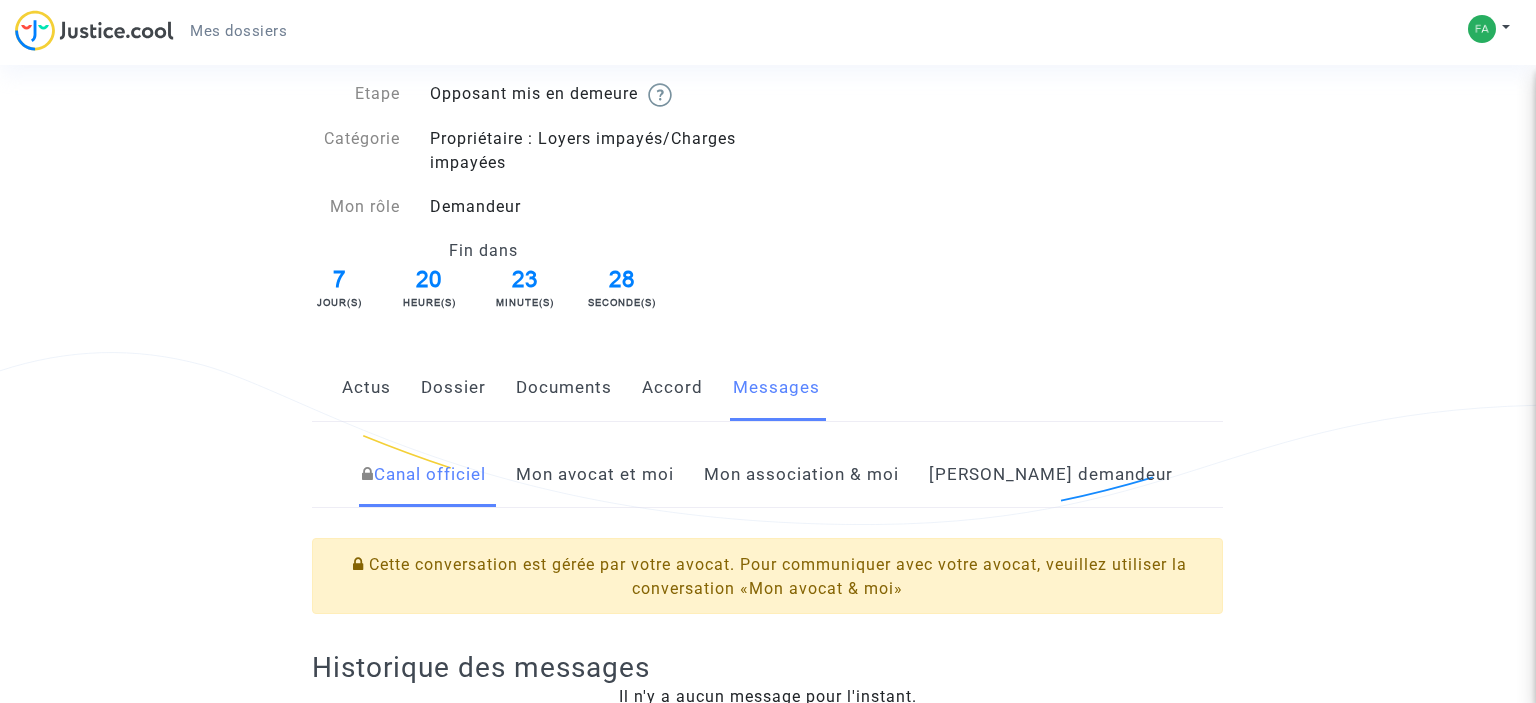 click on "Mon avocat et moi" 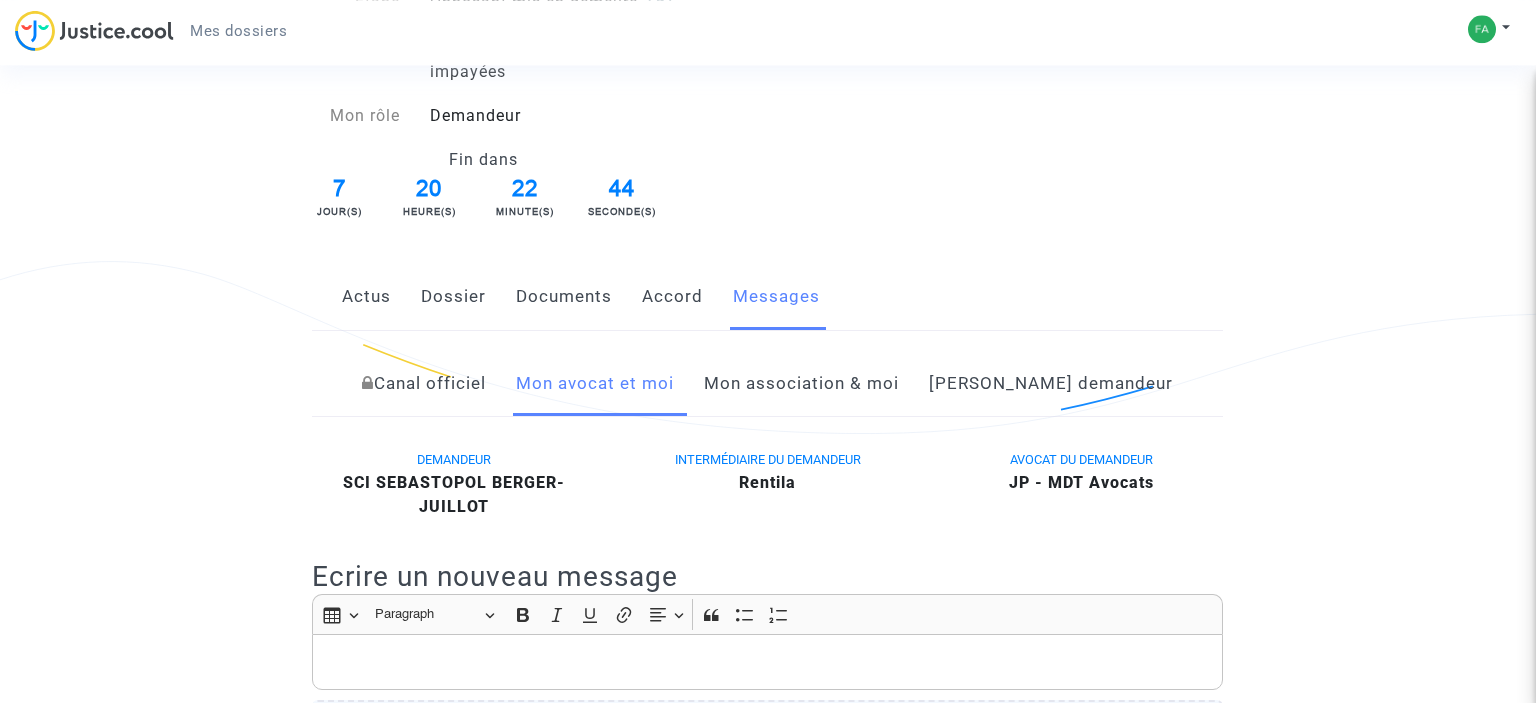 scroll, scrollTop: 62, scrollLeft: 0, axis: vertical 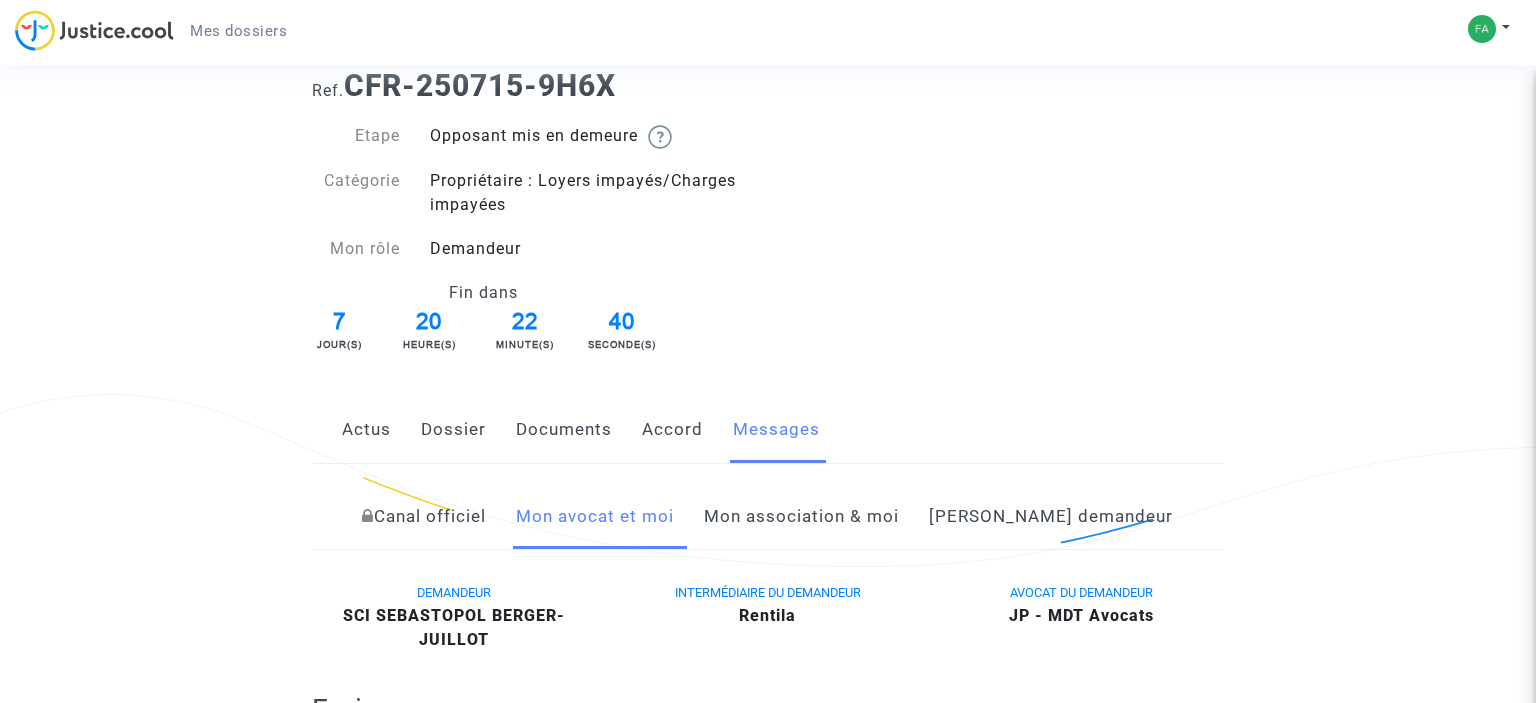 click on "Ref.  CFR-250715-9H6X" 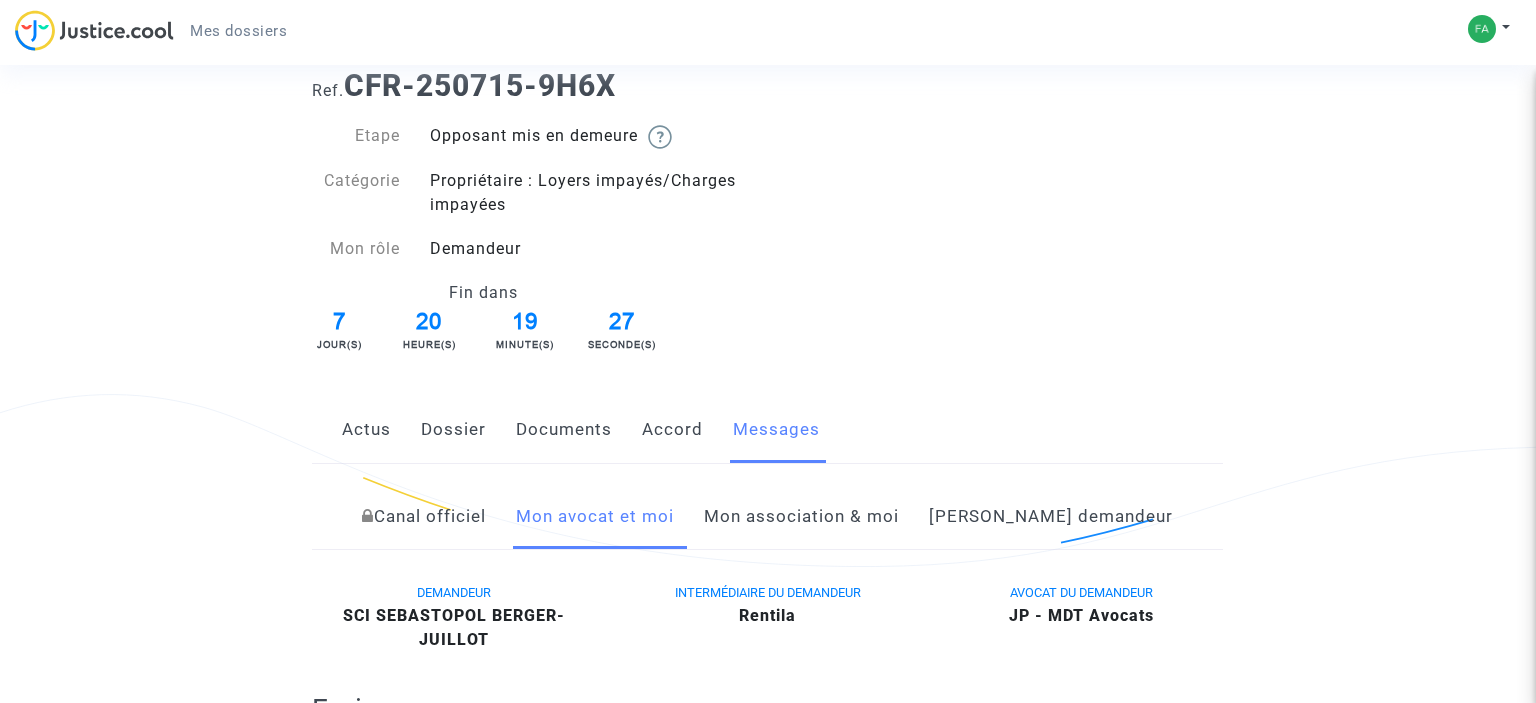 click on "Ref.  CFR-250715-9H6X  Etape   Opposant mis en demeure       Catégorie   Propriétaire : Loyers impayés/Charges impayées   Mon rôle   Demandeur  Fin dans 7 Jour(s) 20 Heure(s) 19 Minute(s) 27 Seconde(s)  Actus   Dossier   Documents   Accord   Messages   Canal officiel   Mon avocat et moi   Mon association & moi   [PERSON_NAME] demandeur   DEMANDEUR  SCI SEBASTOPOL BERGER-JUILLOT  INTERMÉDIAIRE DU DEMANDEUR  Rentila  AVOCAT DU DEMANDEUR  JP - MDT Avocats Ecrire un nouveau message Rich Text Editor Insert table Insert table Heading Paragraph Paragraph Heading 1 Heading 2 Heading 3 Bold (CTRL+B) Bold Italic (CTRL+I) Italic Underline (CTRL+U) Underline Link (Ctrl+K) Link Text alignment Text alignment Align left Align left Align right Align right Align center Align center Justify Justify Block quote Block quote Bulleted List Bulleted List Numbered List Numbered List  Faites glisser vos fichiers ici ou cliquez dans le carré bleu pour téléverser vos documents  ? ?  Tout email envoyé à l'adresse  ? [PERSON_NAME] Monsieur," 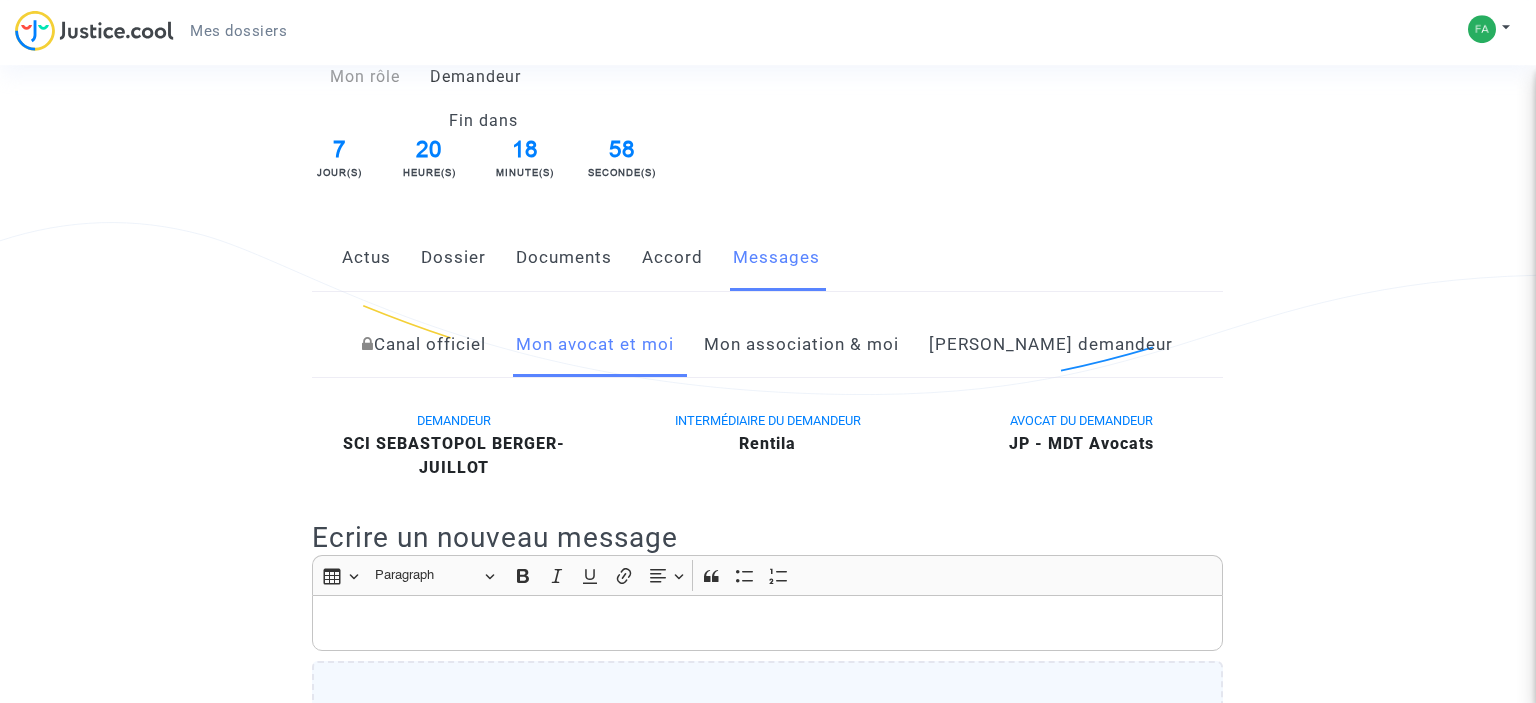 scroll, scrollTop: 0, scrollLeft: 0, axis: both 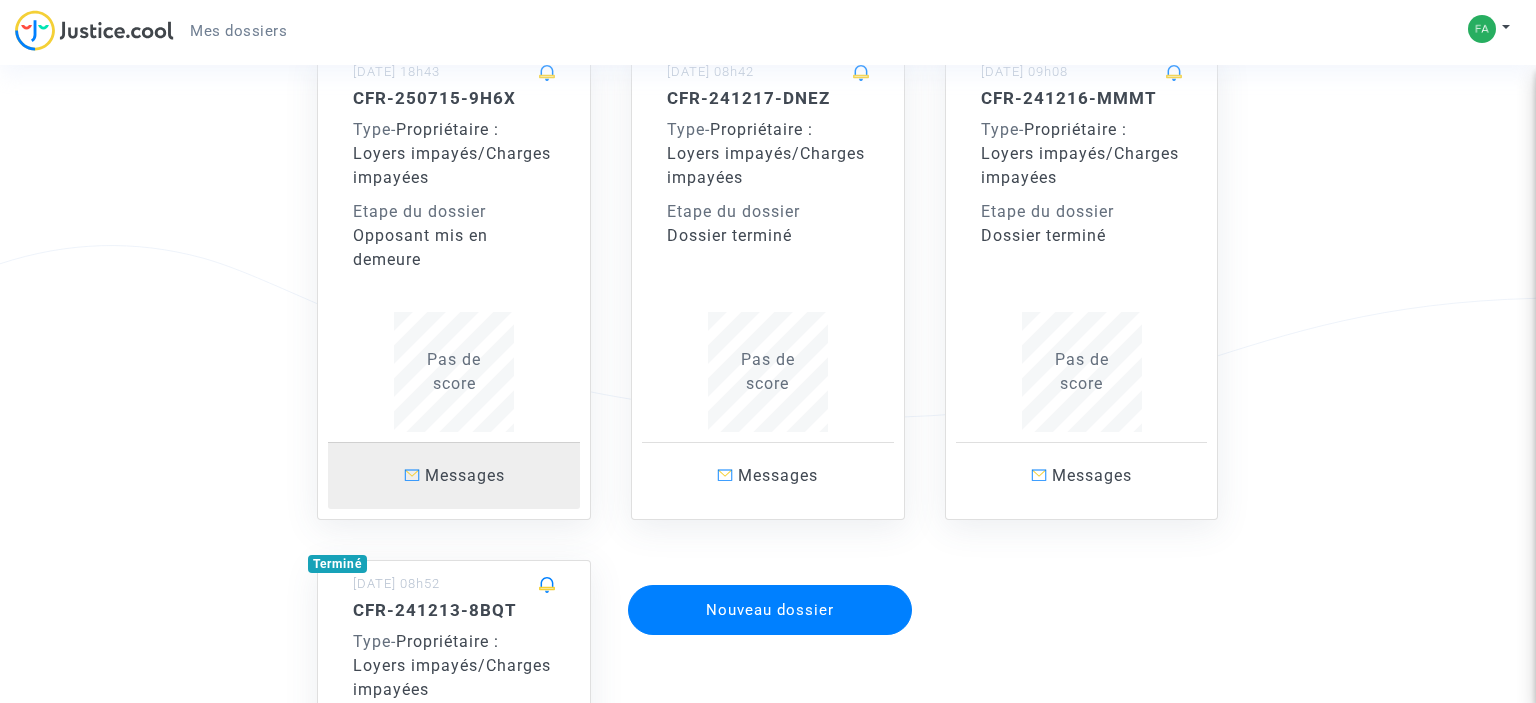 click on "Messages" 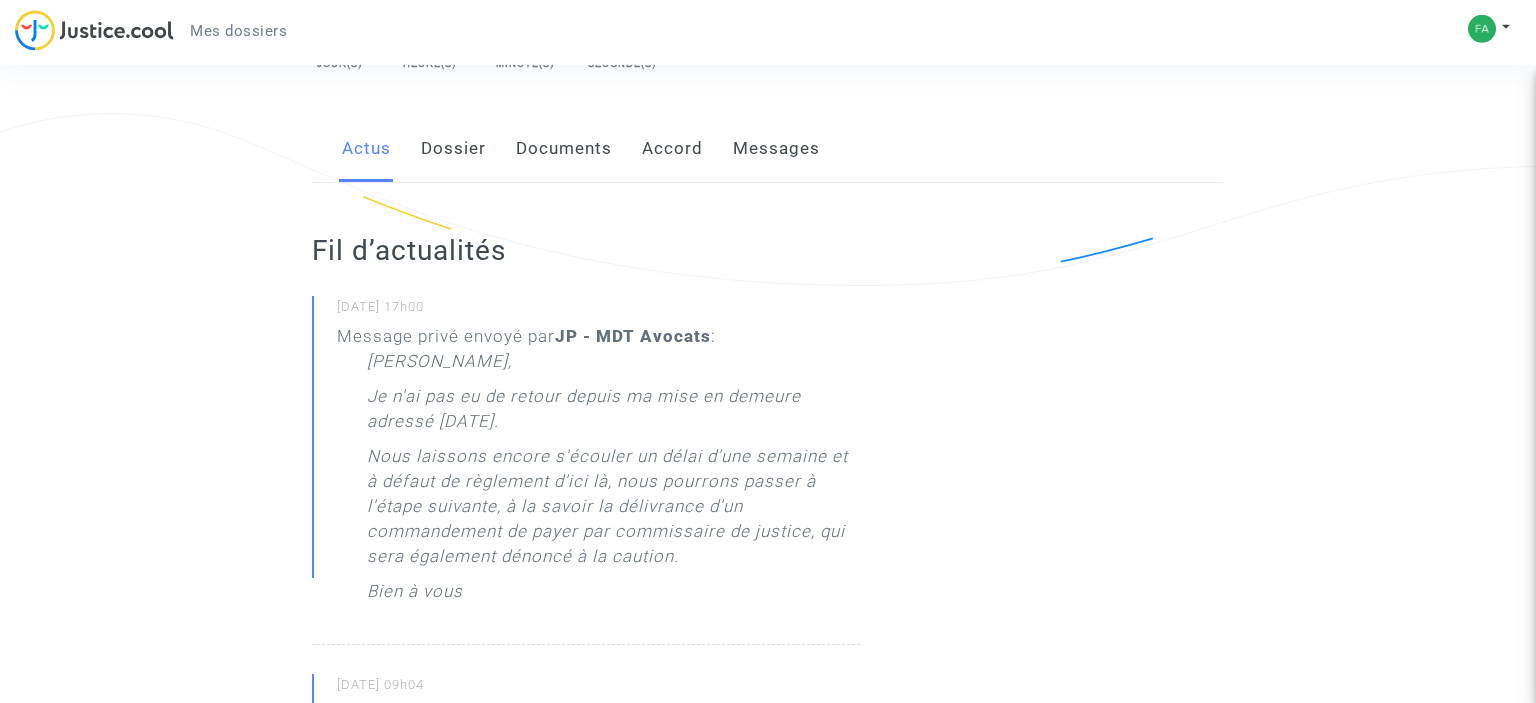 scroll, scrollTop: 316, scrollLeft: 0, axis: vertical 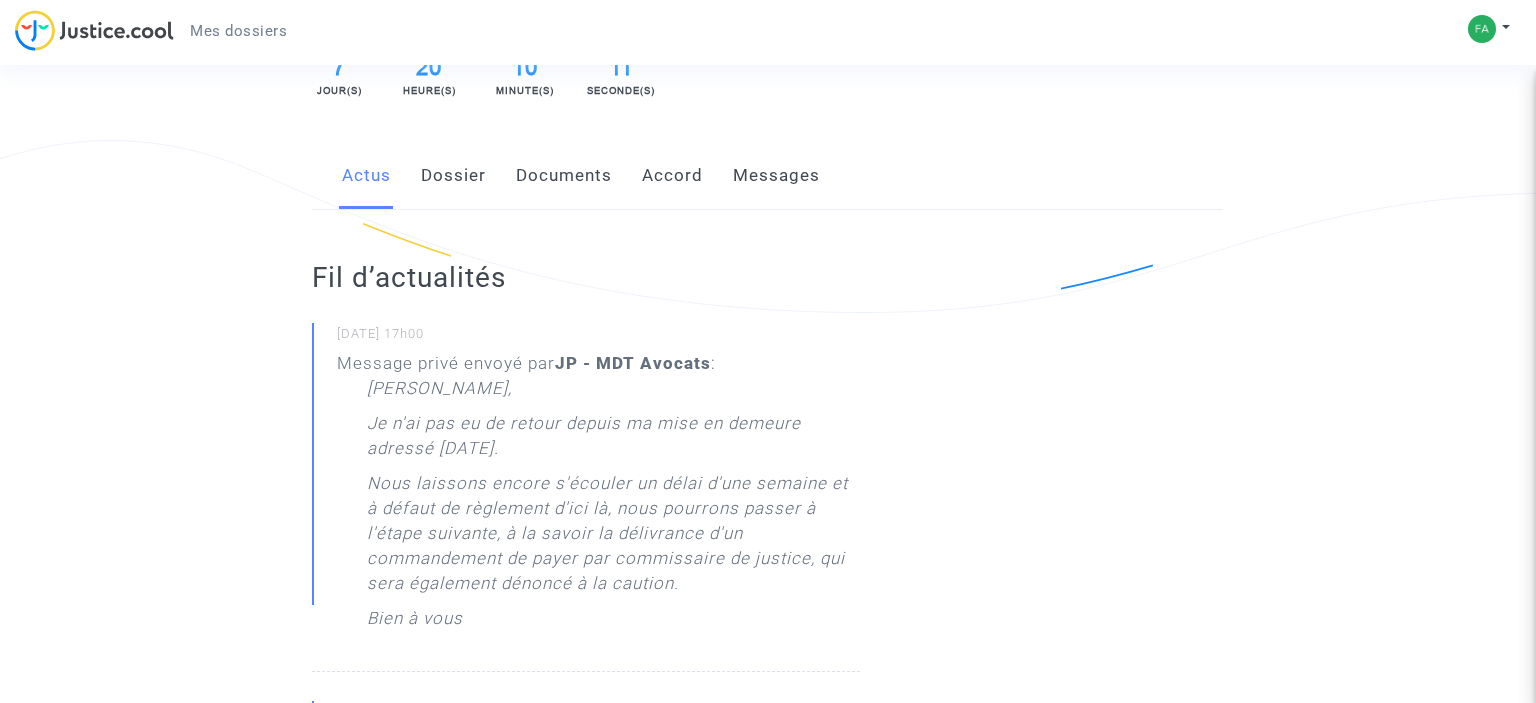 click on "Messages" 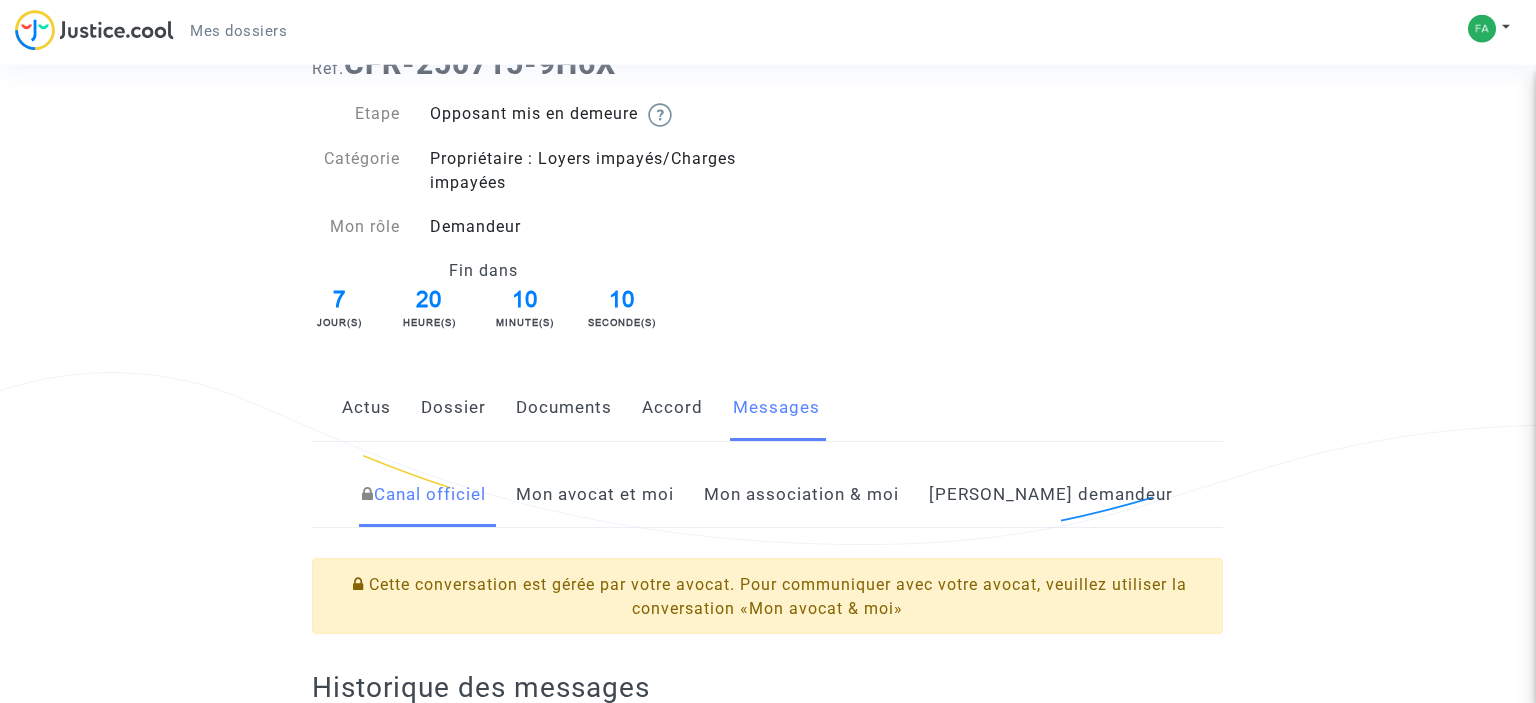 scroll, scrollTop: 316, scrollLeft: 0, axis: vertical 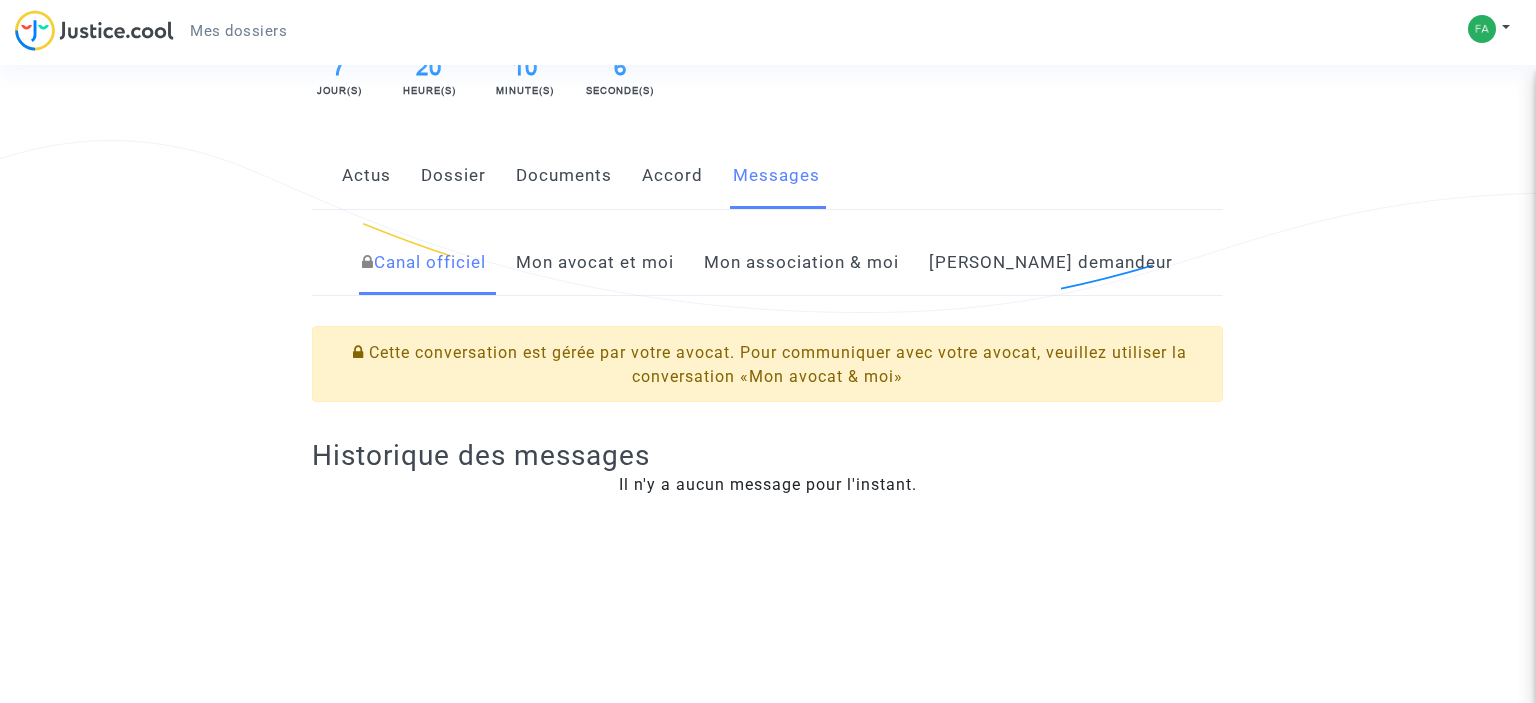 click on "Mon avocat et moi" 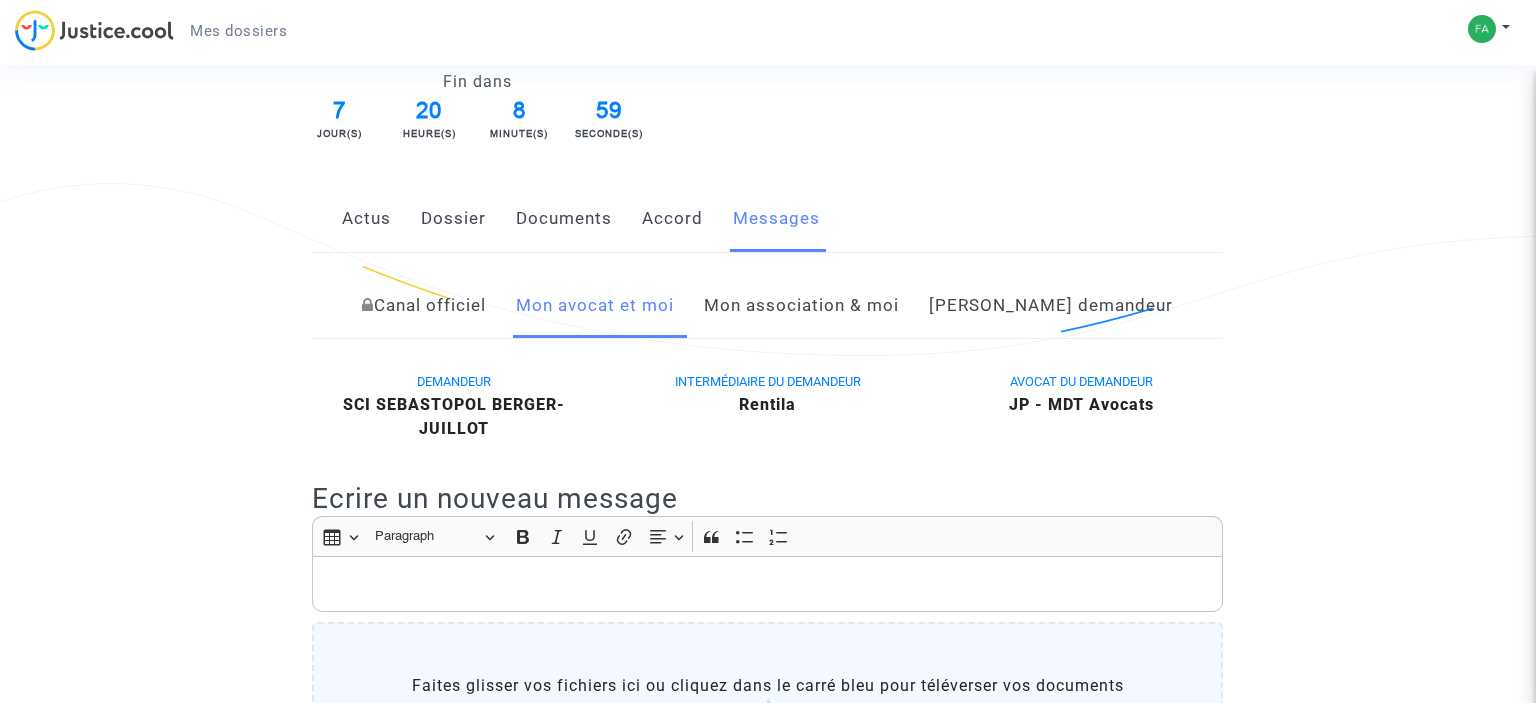 scroll, scrollTop: 0, scrollLeft: 0, axis: both 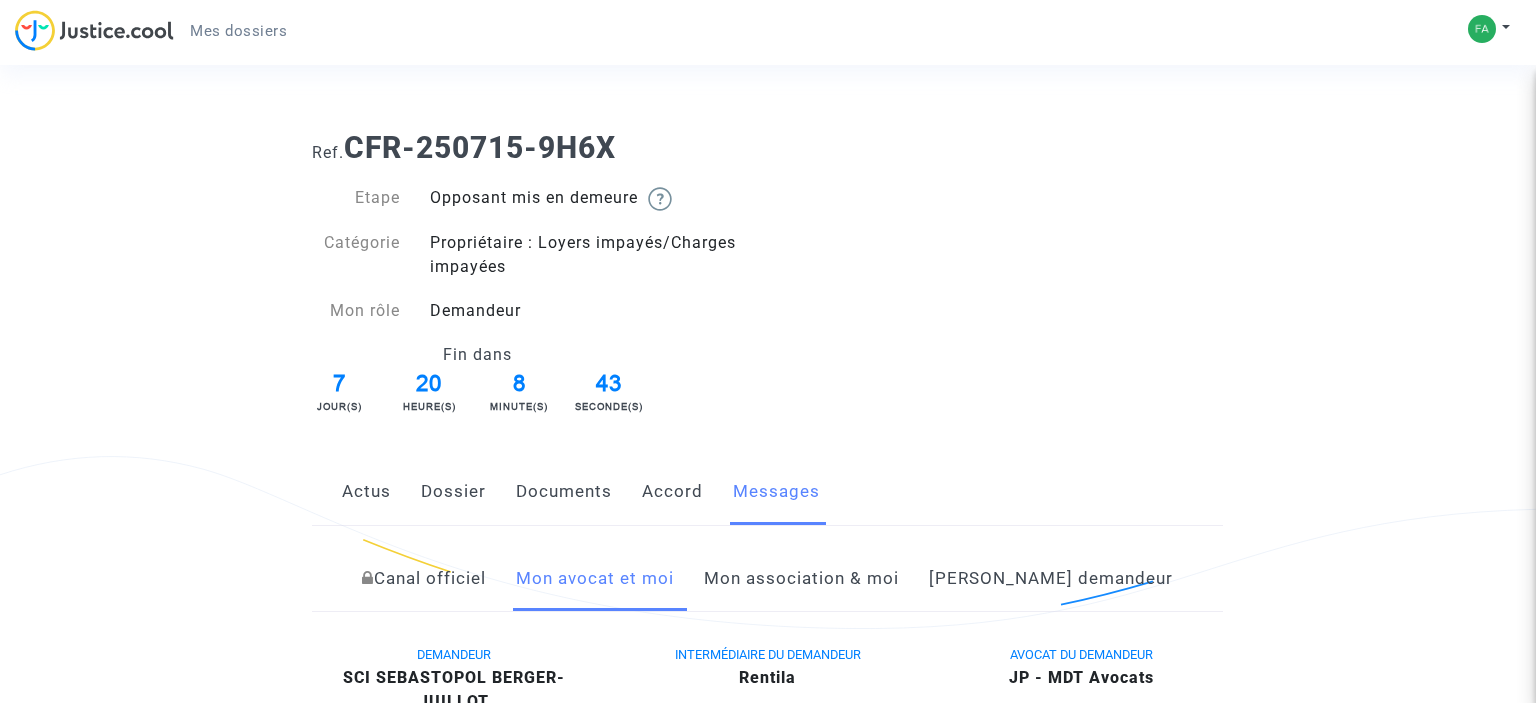 click on "Dossier" 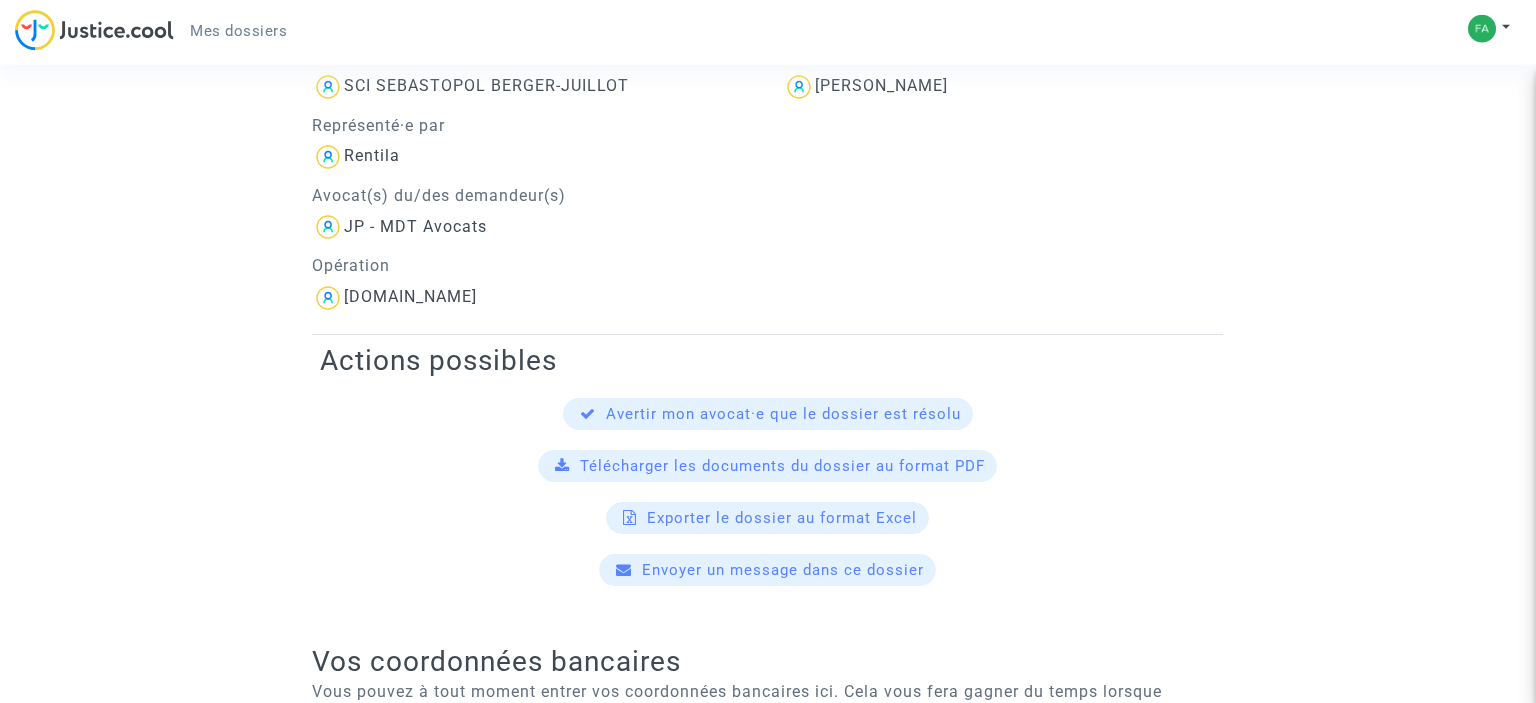 scroll, scrollTop: 211, scrollLeft: 0, axis: vertical 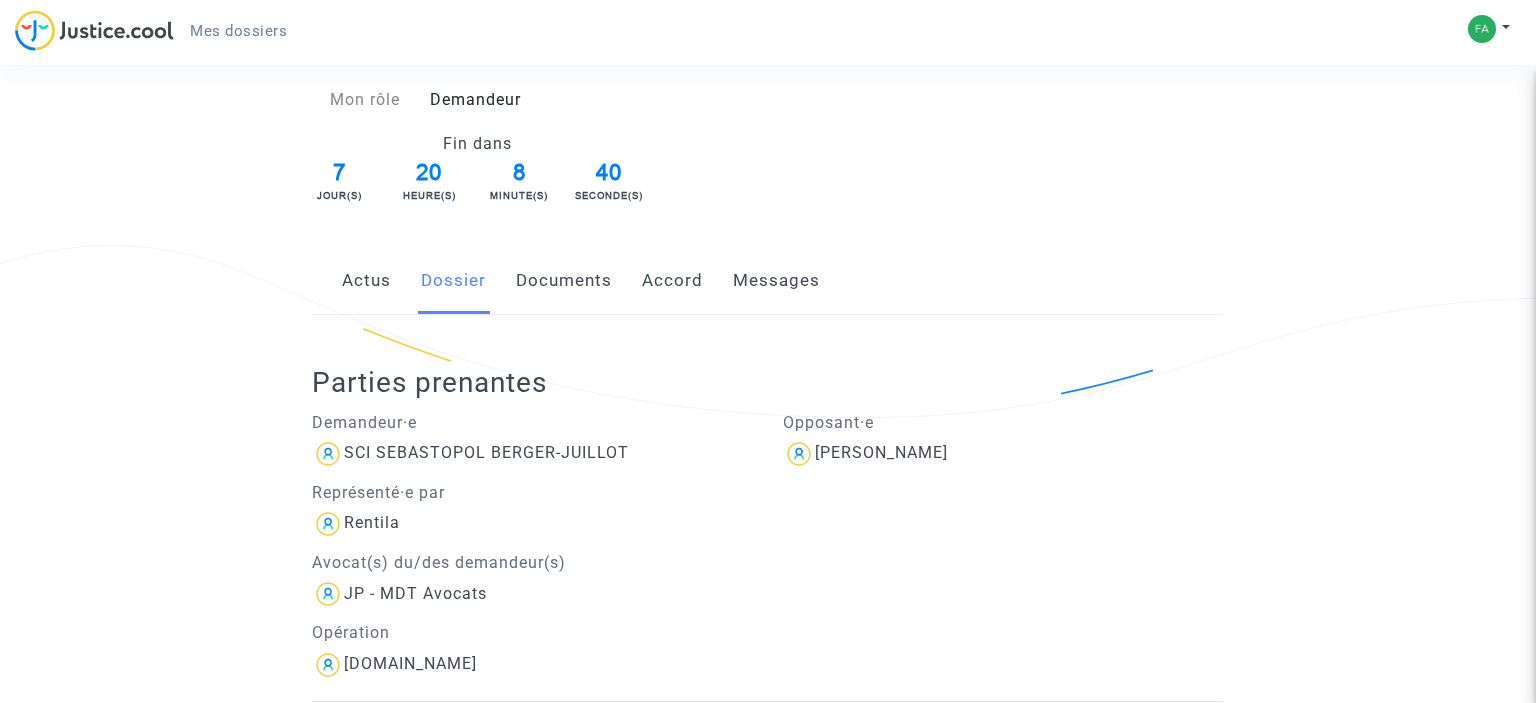 click on "Documents" 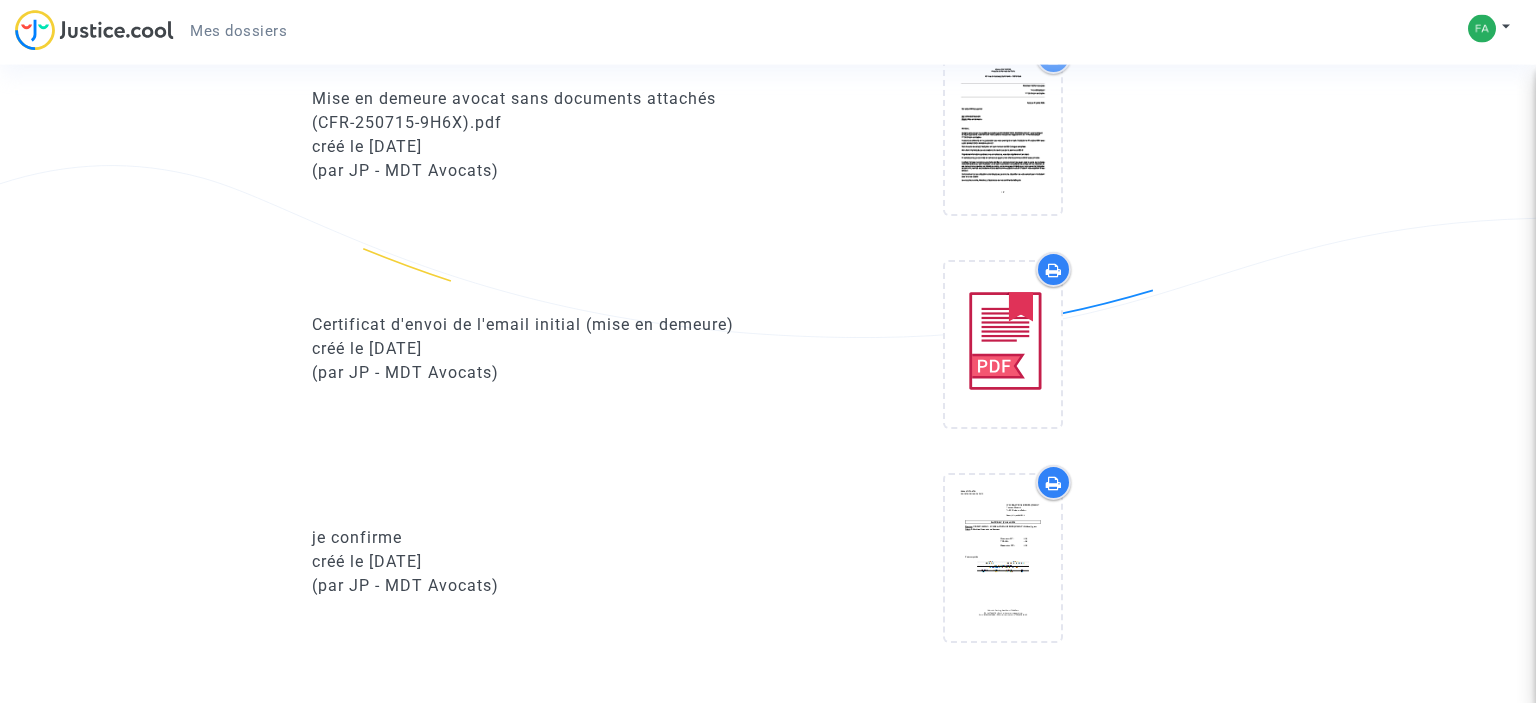 scroll, scrollTop: 1056, scrollLeft: 0, axis: vertical 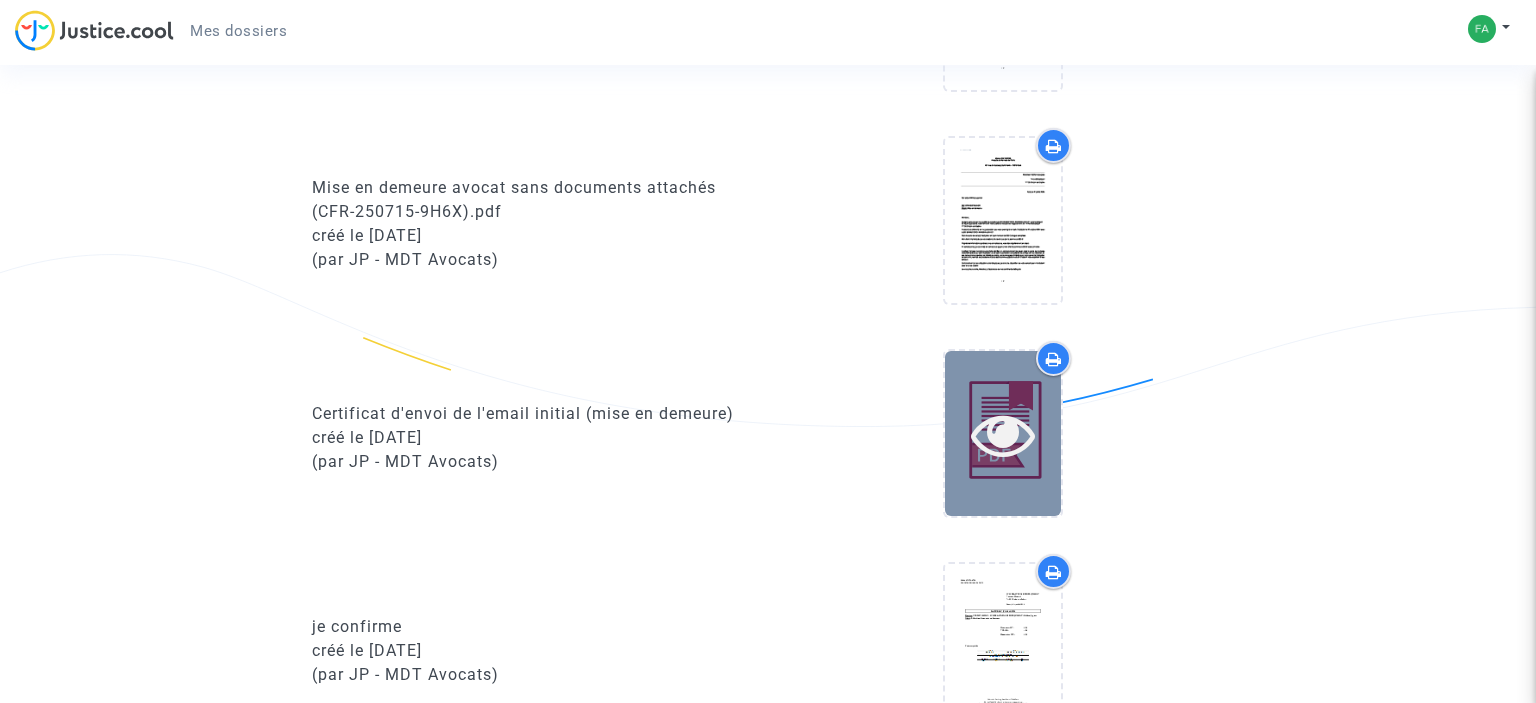 click at bounding box center [1003, 434] 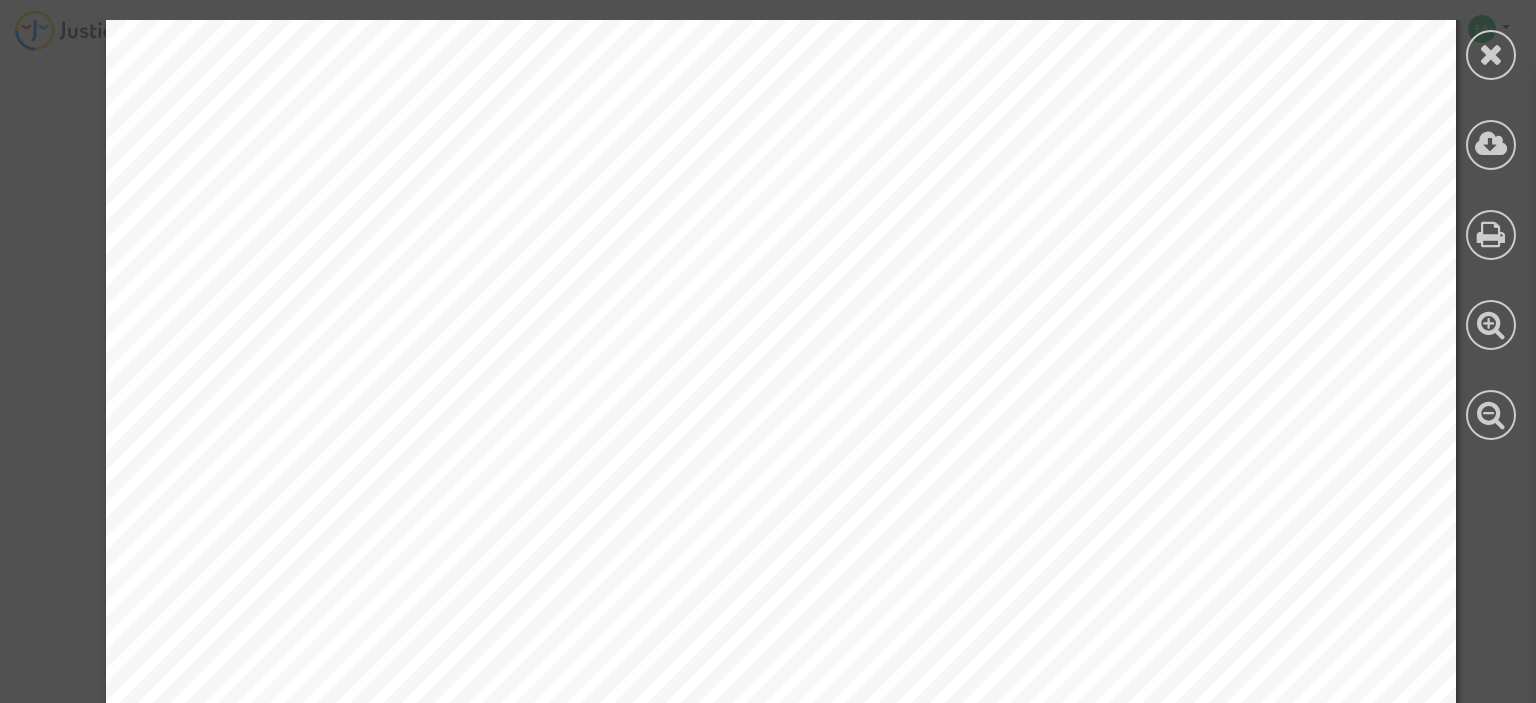scroll, scrollTop: 0, scrollLeft: 0, axis: both 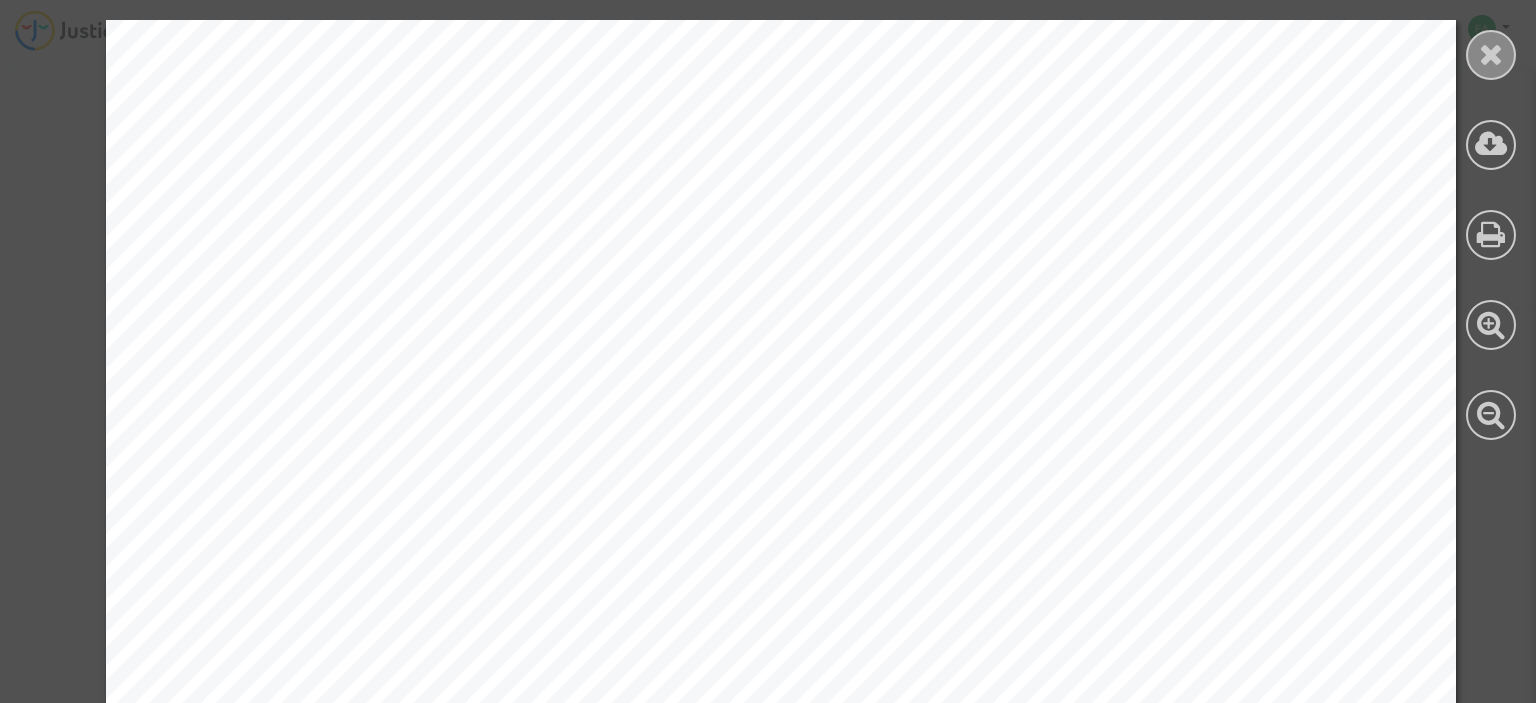 click at bounding box center (1491, 54) 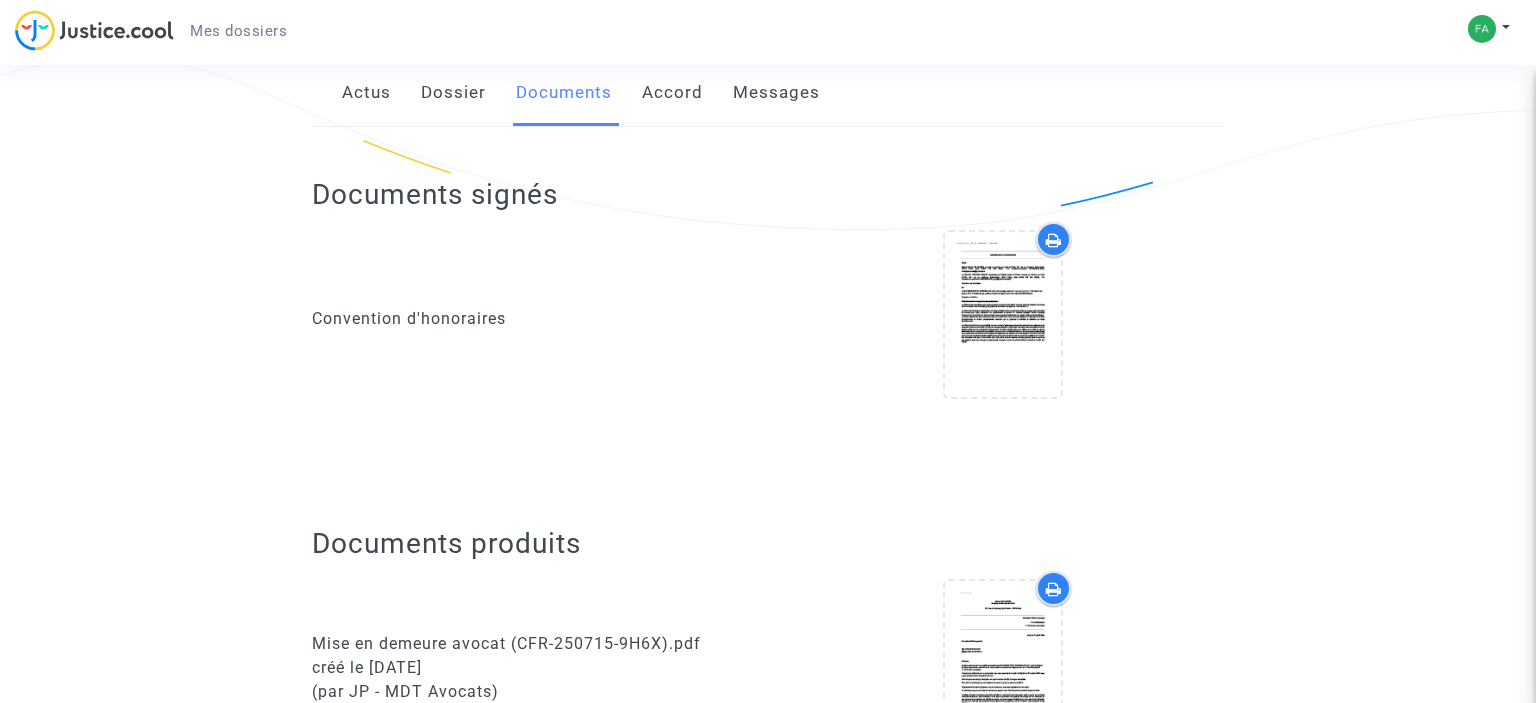 scroll, scrollTop: 211, scrollLeft: 0, axis: vertical 